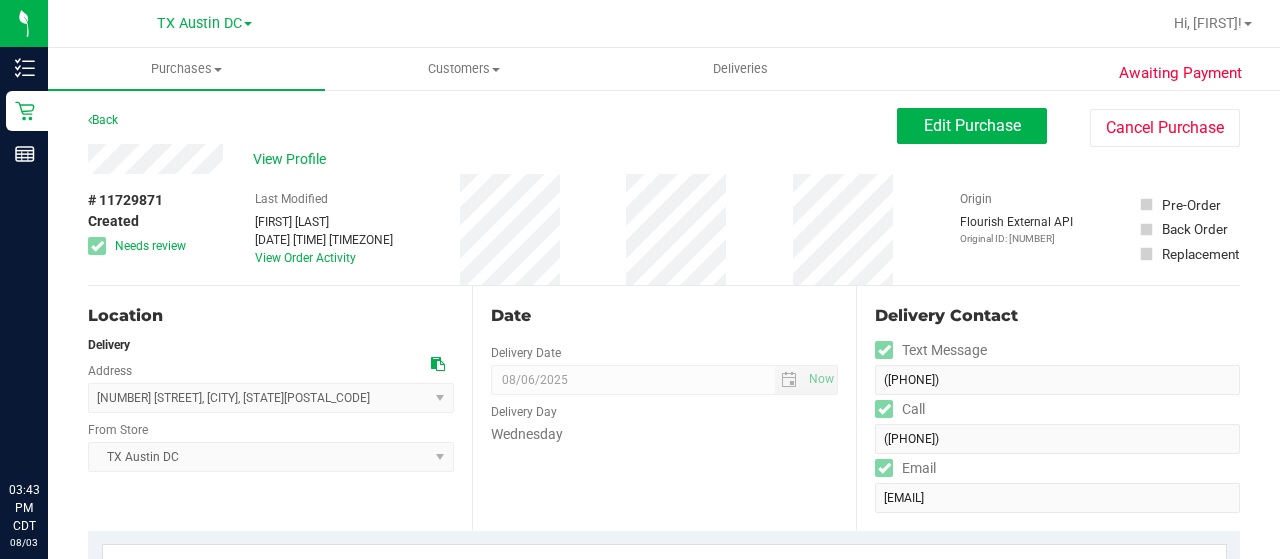 scroll, scrollTop: 0, scrollLeft: 0, axis: both 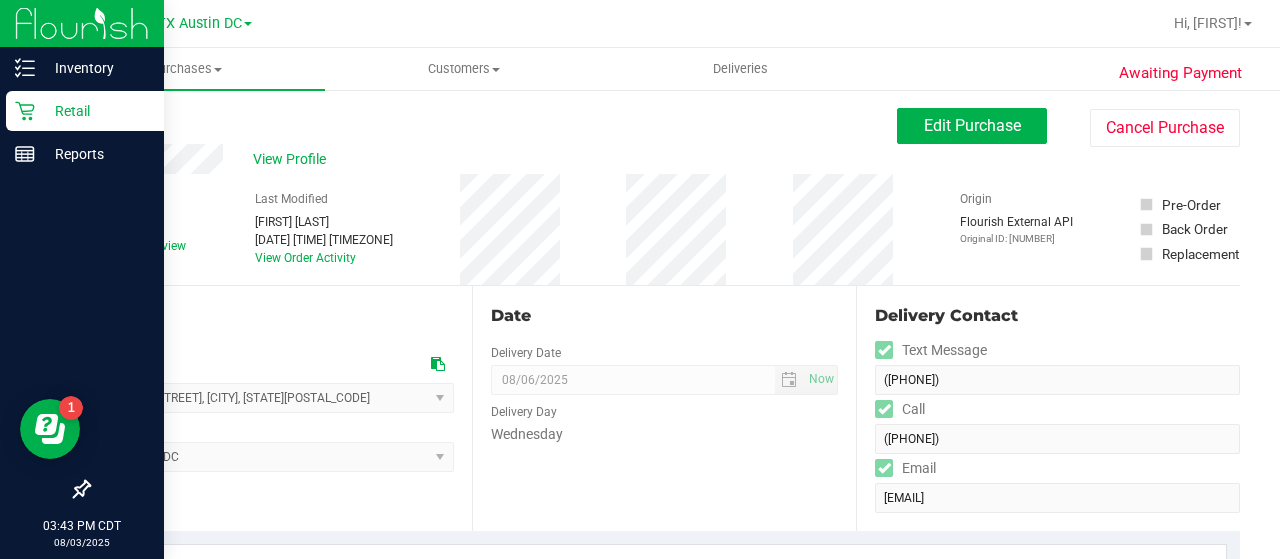 click on "Retail" at bounding box center (95, 111) 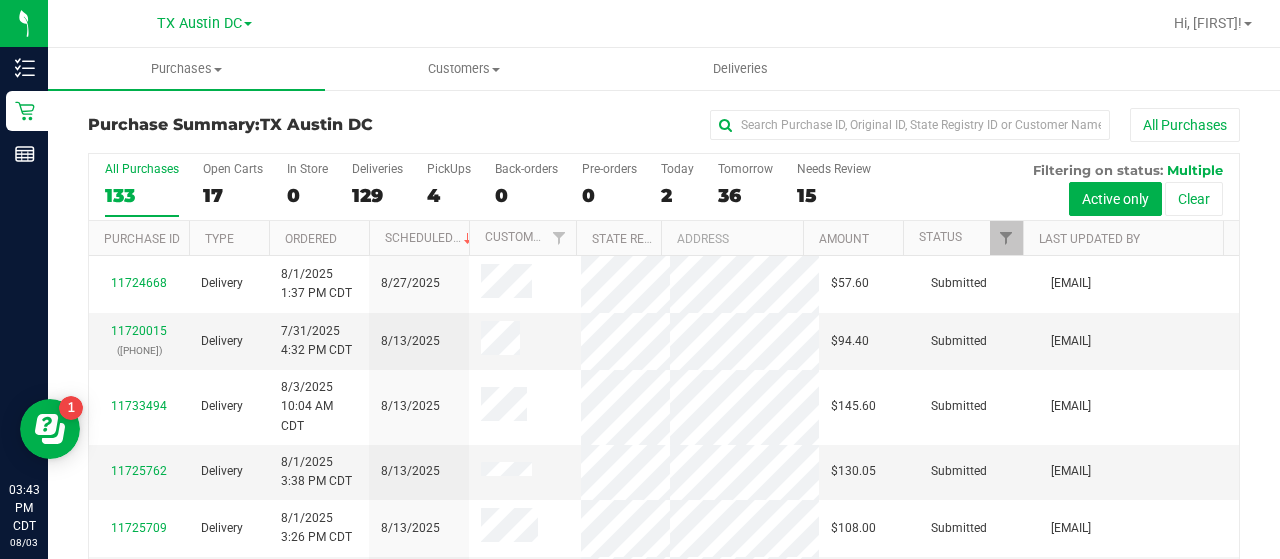 click on "15" at bounding box center [834, 195] 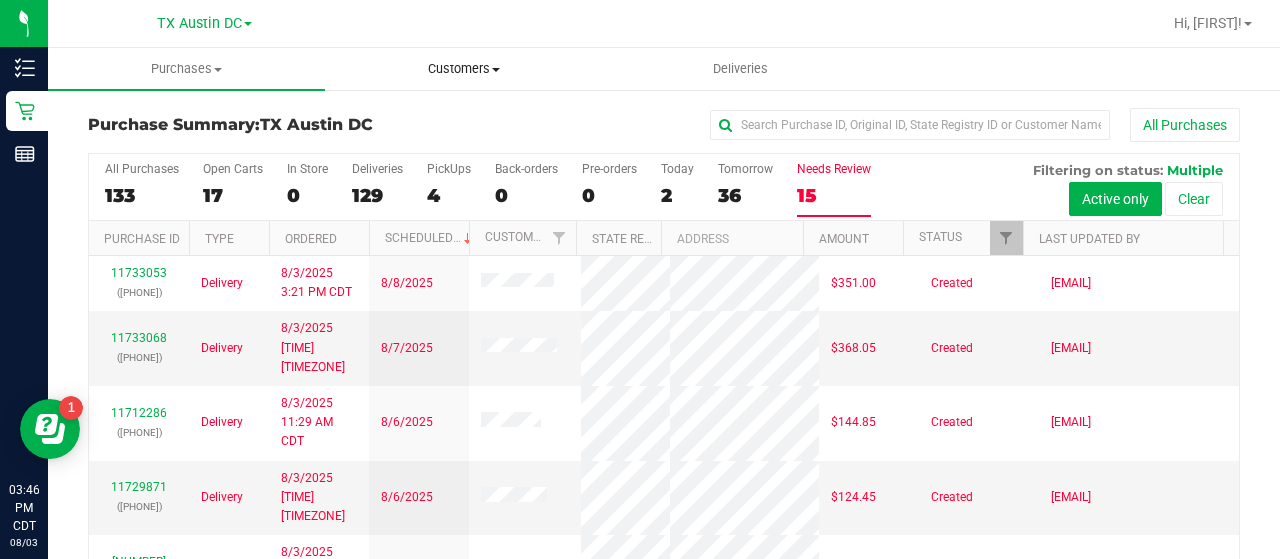click on "Customers
All customers
Add a new customer
All physicians" at bounding box center [463, 69] 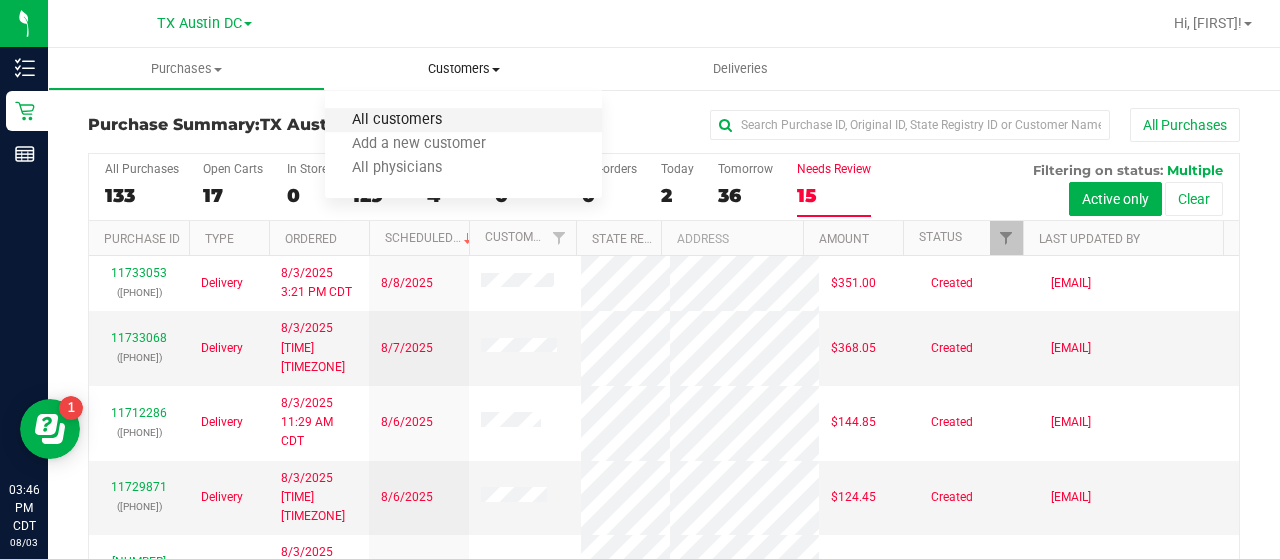 click on "All customers" at bounding box center (397, 120) 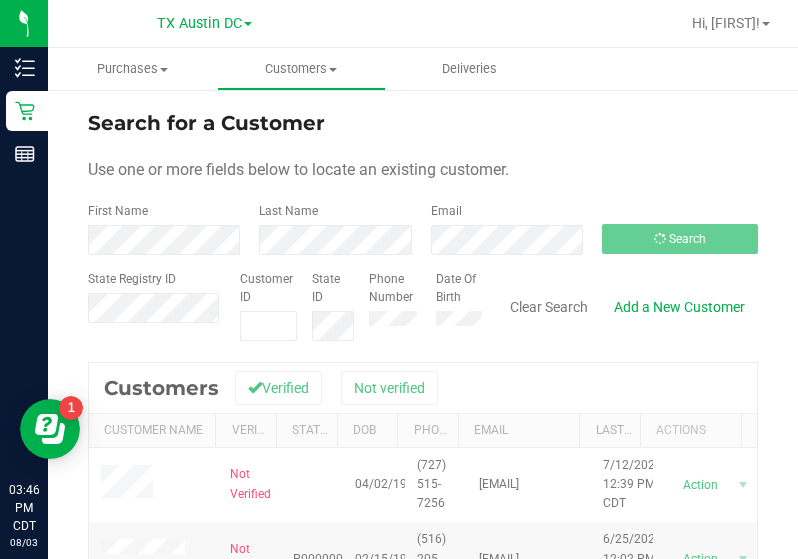 scroll, scrollTop: 0, scrollLeft: 0, axis: both 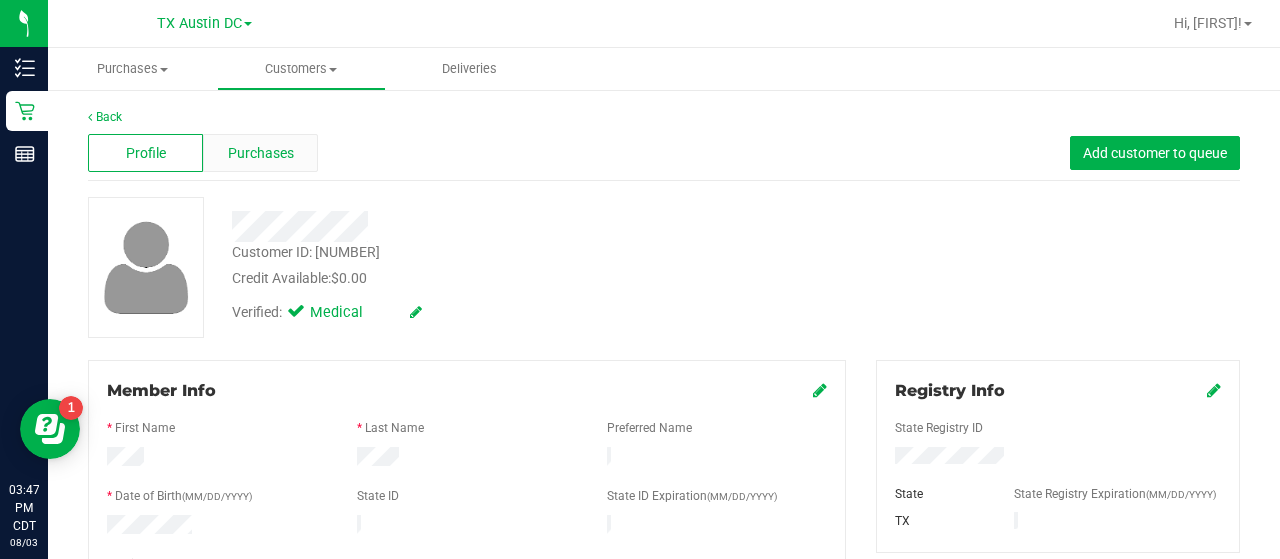 click on "Purchases" at bounding box center (261, 153) 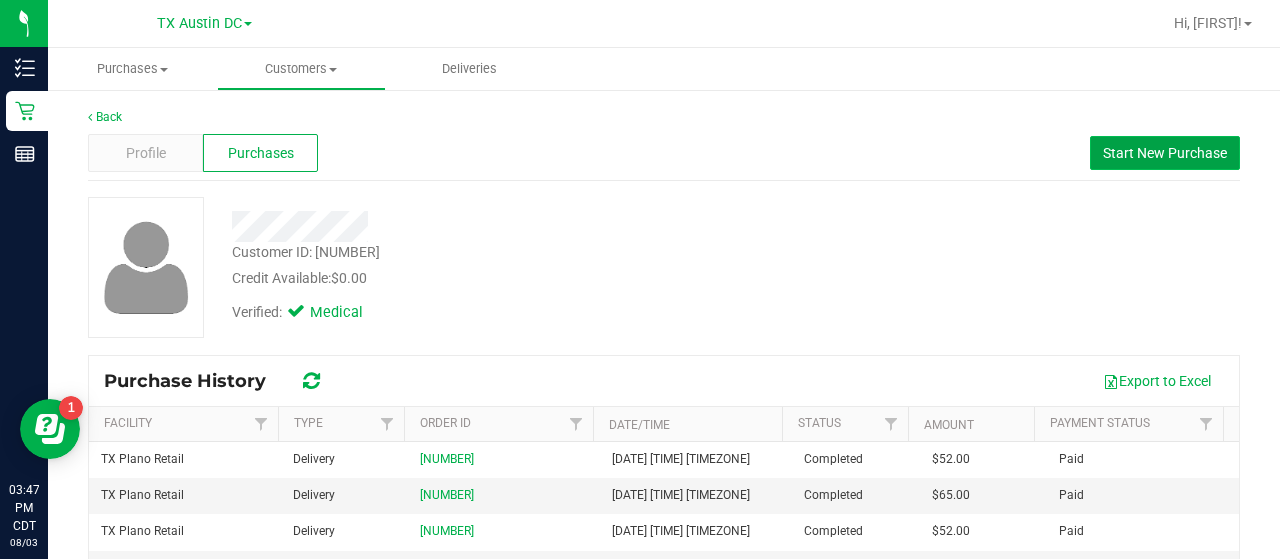 click on "Start New Purchase" at bounding box center [1165, 153] 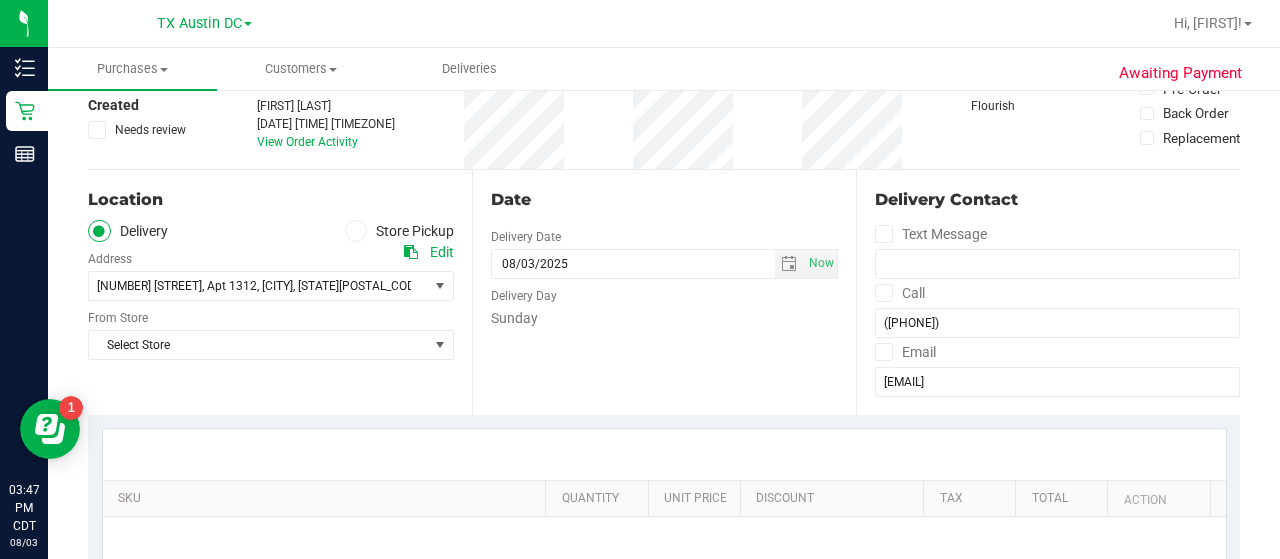 scroll, scrollTop: 128, scrollLeft: 0, axis: vertical 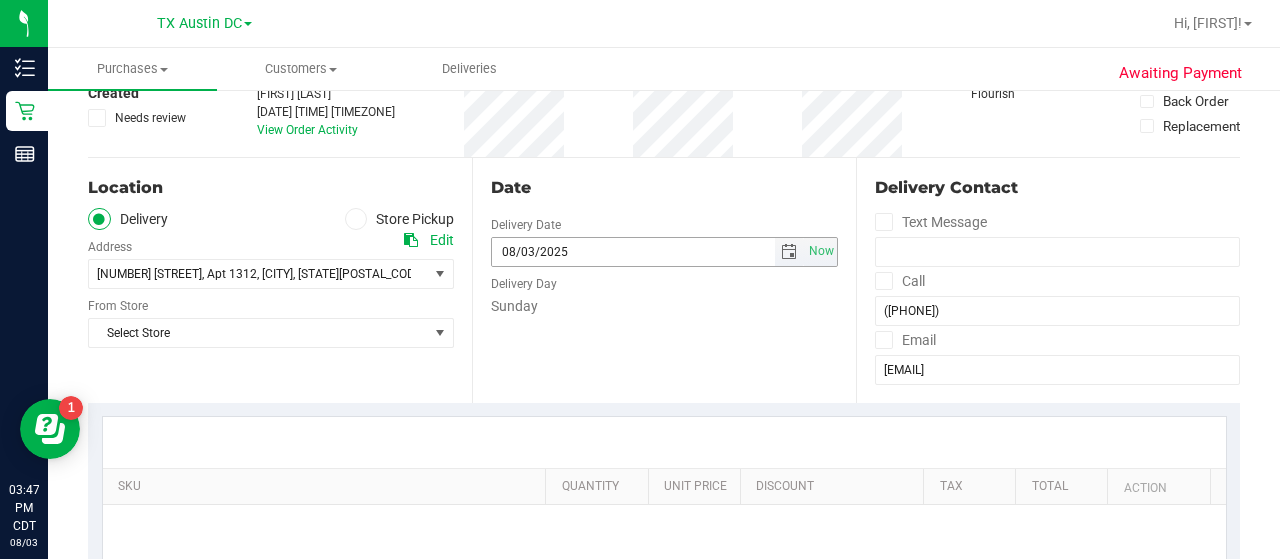 click at bounding box center [789, 252] 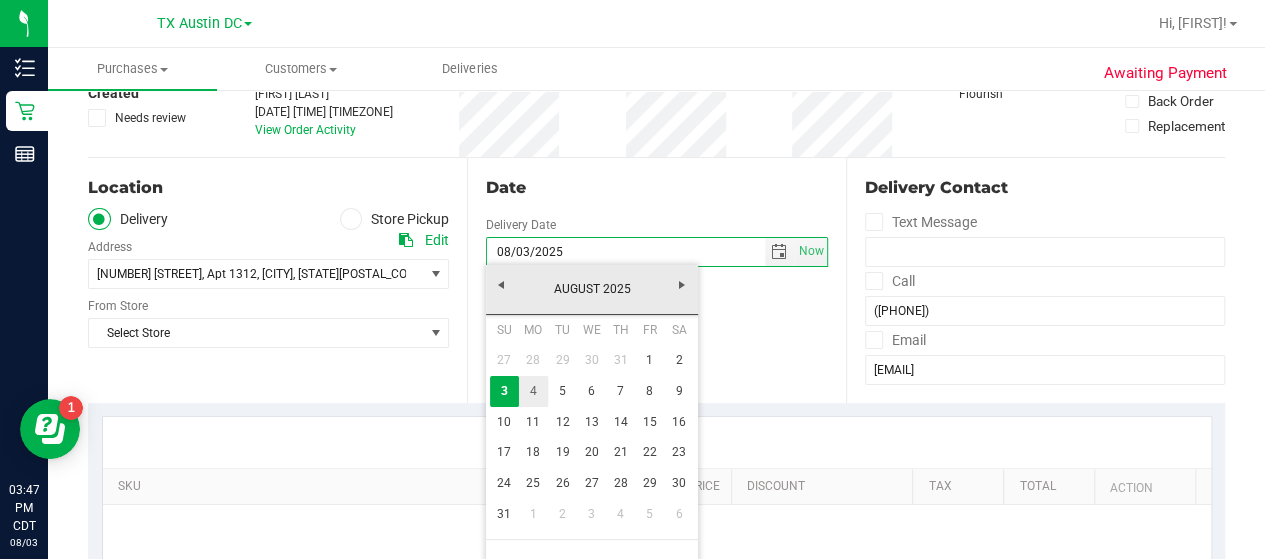 click on "4" at bounding box center (533, 391) 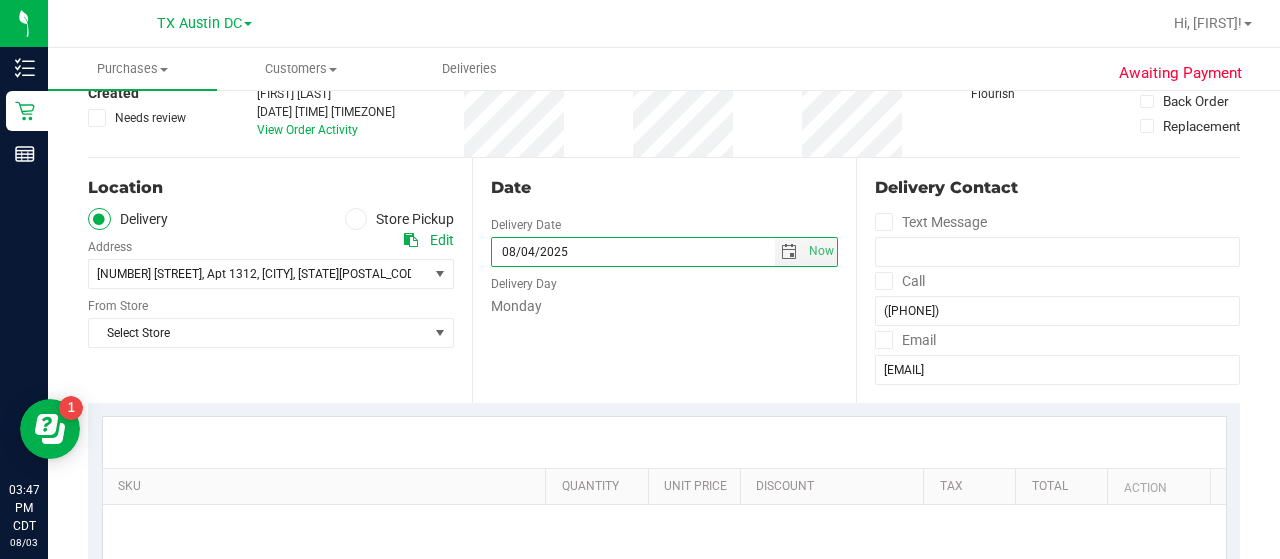 click on "SKU Quantity Unit Price Discount Tax Total Action No purchase details yet. Let's get started!
+ Add New Item" at bounding box center (664, 567) 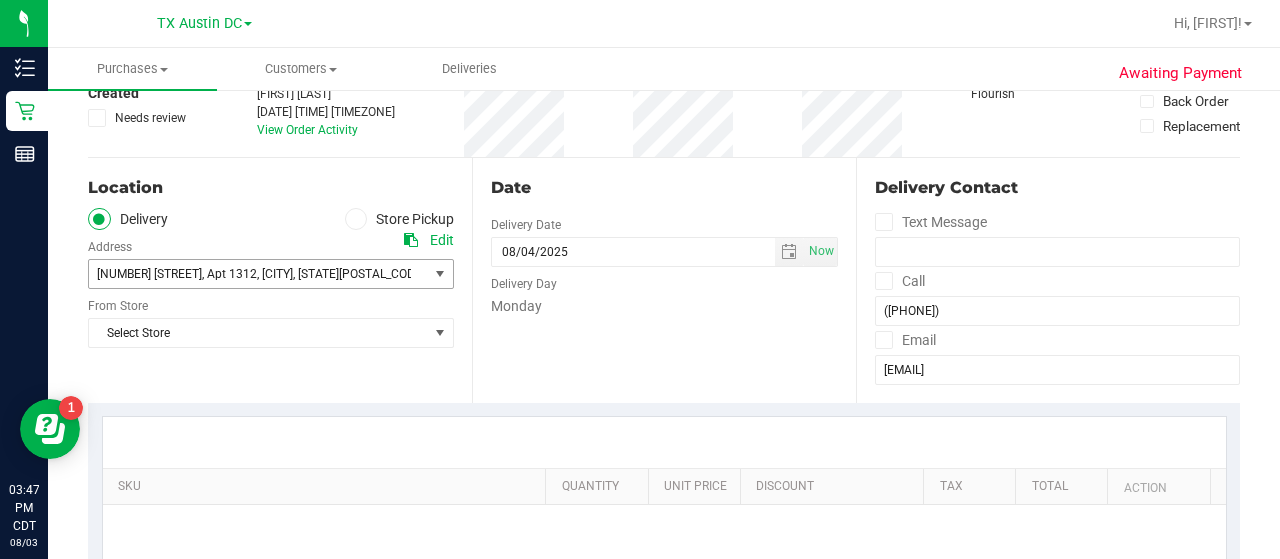 click on "[NUMBER] [STREET]
, Apt 1312
, [CITY]
, [STATE]
[POSTAL_CODE]" at bounding box center (250, 274) 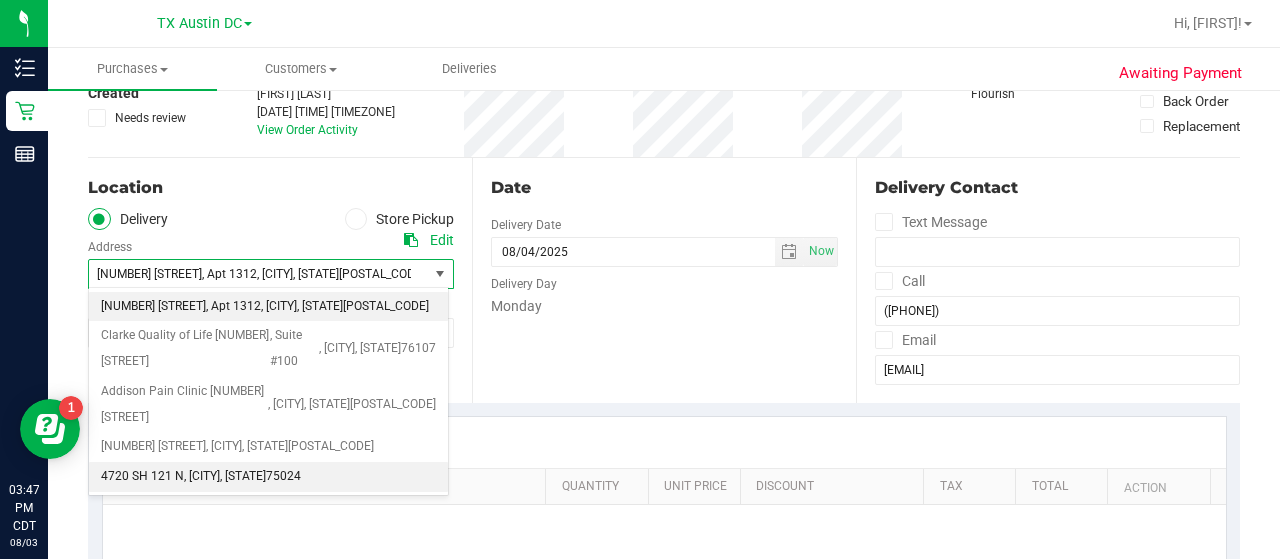 click on "[NUMBER] [STREET]
, [CITY]
, [STATE]
[POSTAL_CODE]" at bounding box center [268, 477] 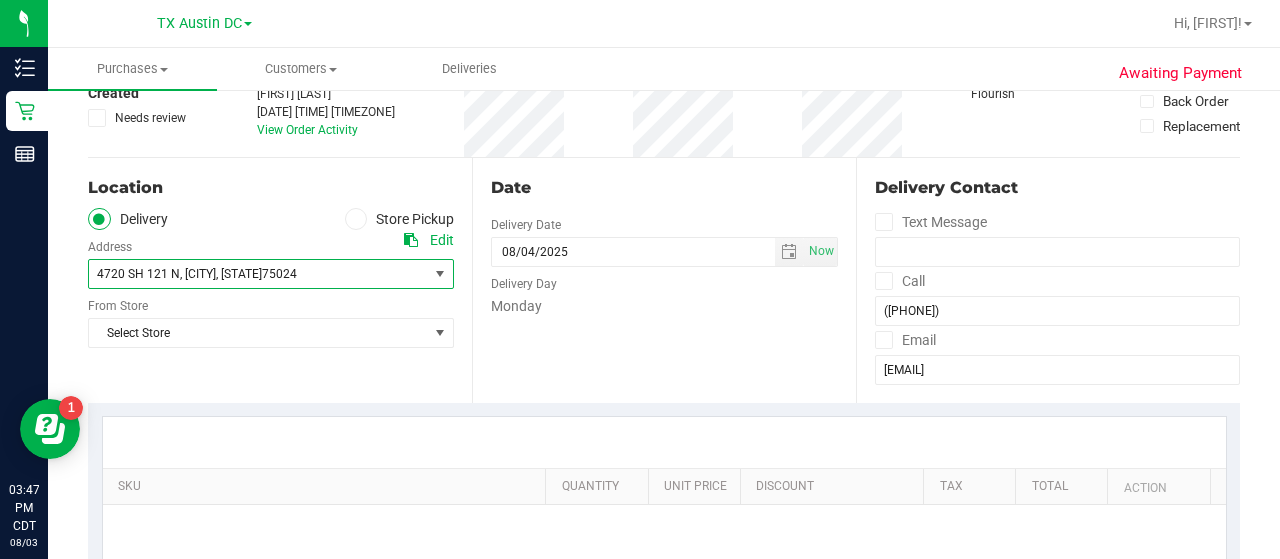 click on "Date
Delivery Date
[DATE]
Now
[DATE] [TIME]
Now
Delivery Day
Monday" at bounding box center [664, 280] 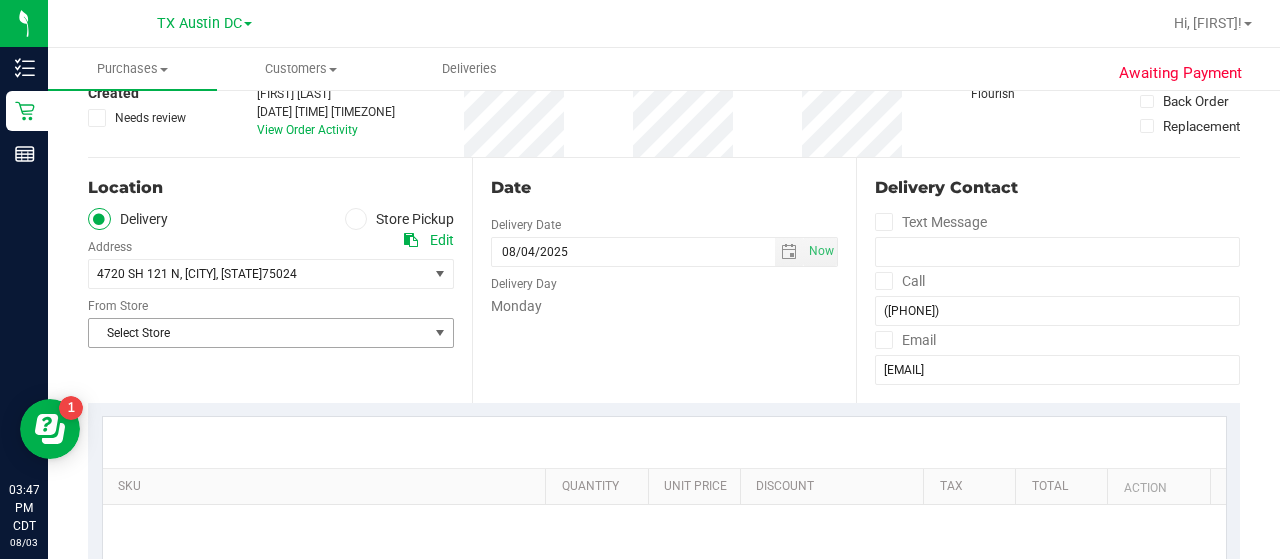 click on "Select Store" at bounding box center [258, 333] 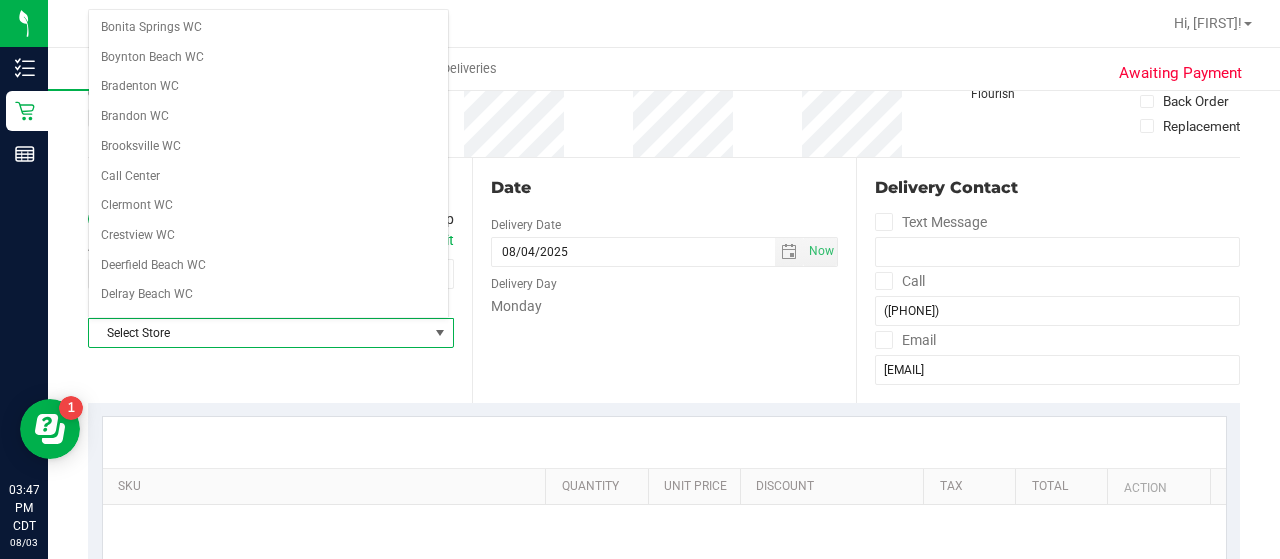 scroll, scrollTop: 1414, scrollLeft: 0, axis: vertical 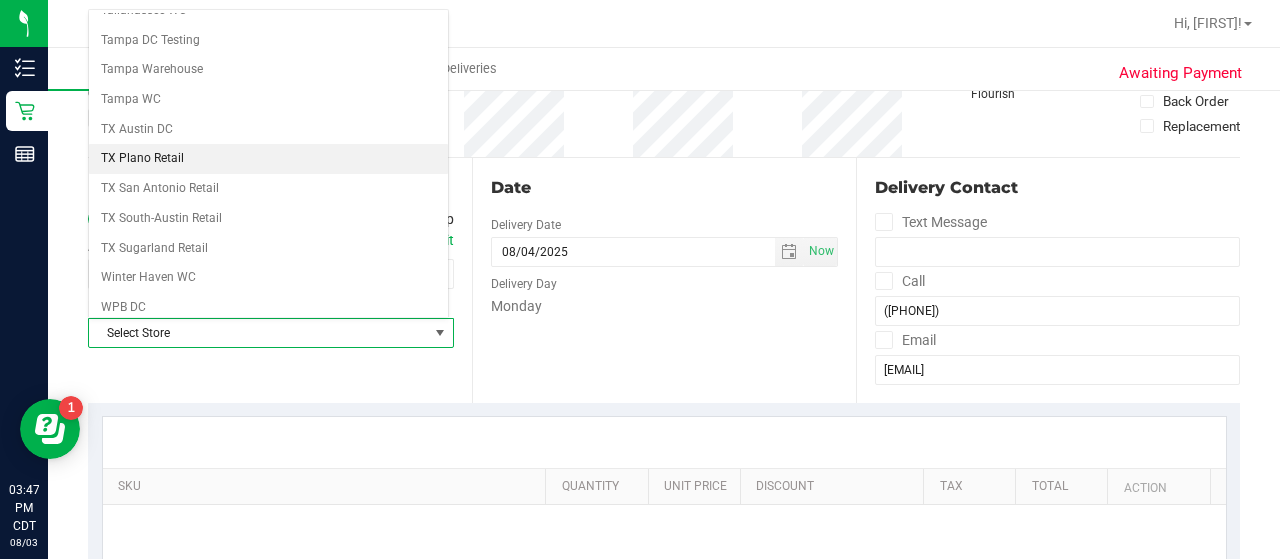 click on "TX Plano Retail" at bounding box center [268, 159] 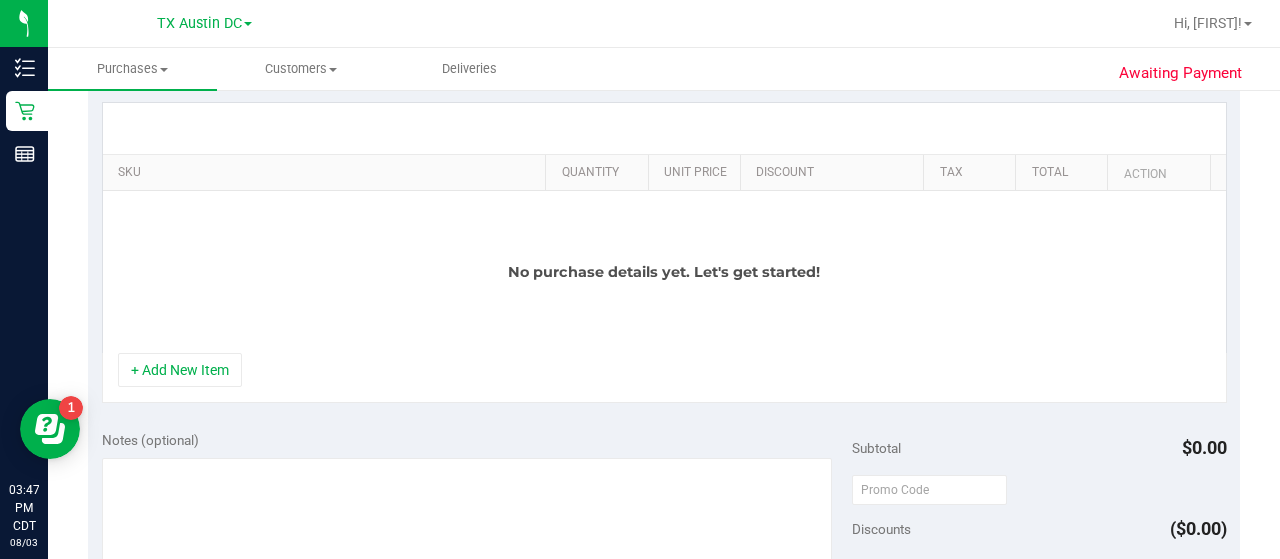 scroll, scrollTop: 491, scrollLeft: 0, axis: vertical 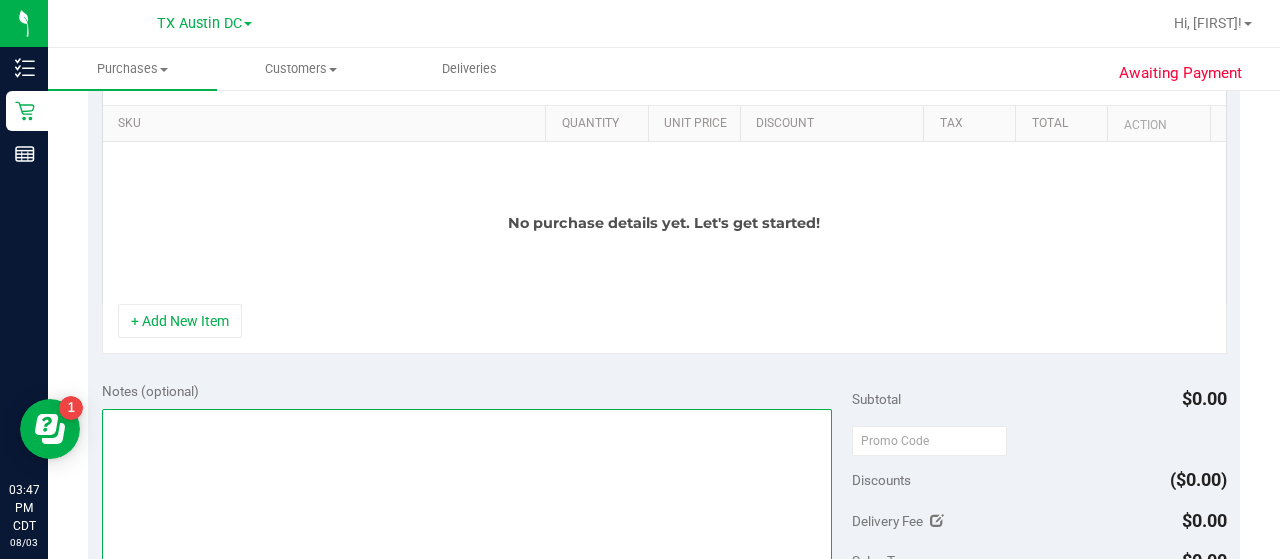 click at bounding box center (467, 505) 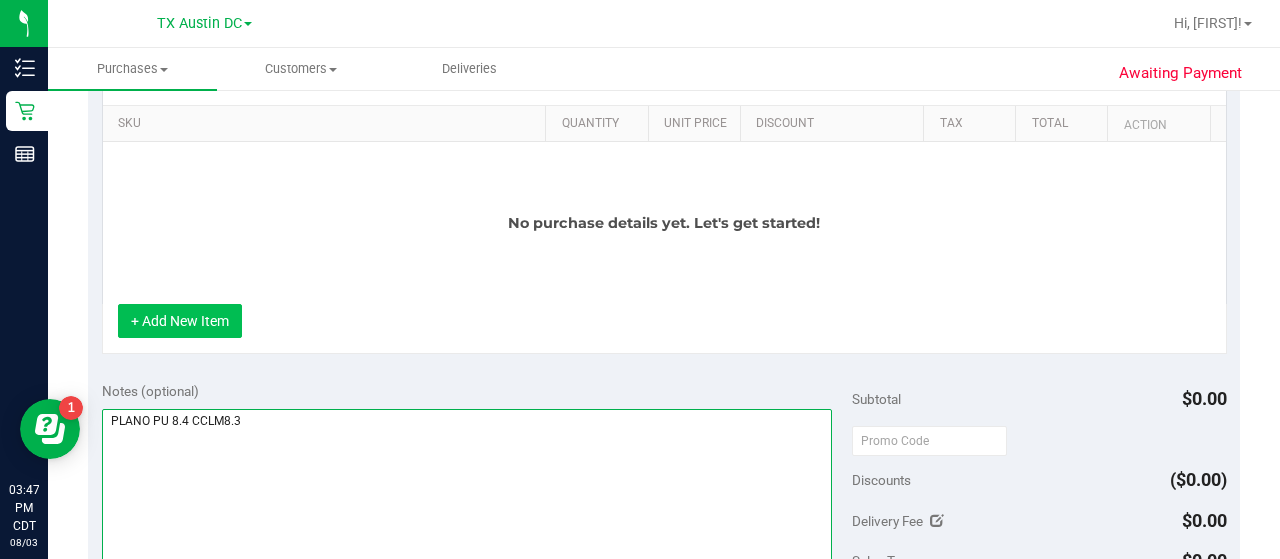 type on "PLANO PU 8.4 CCLM8.3" 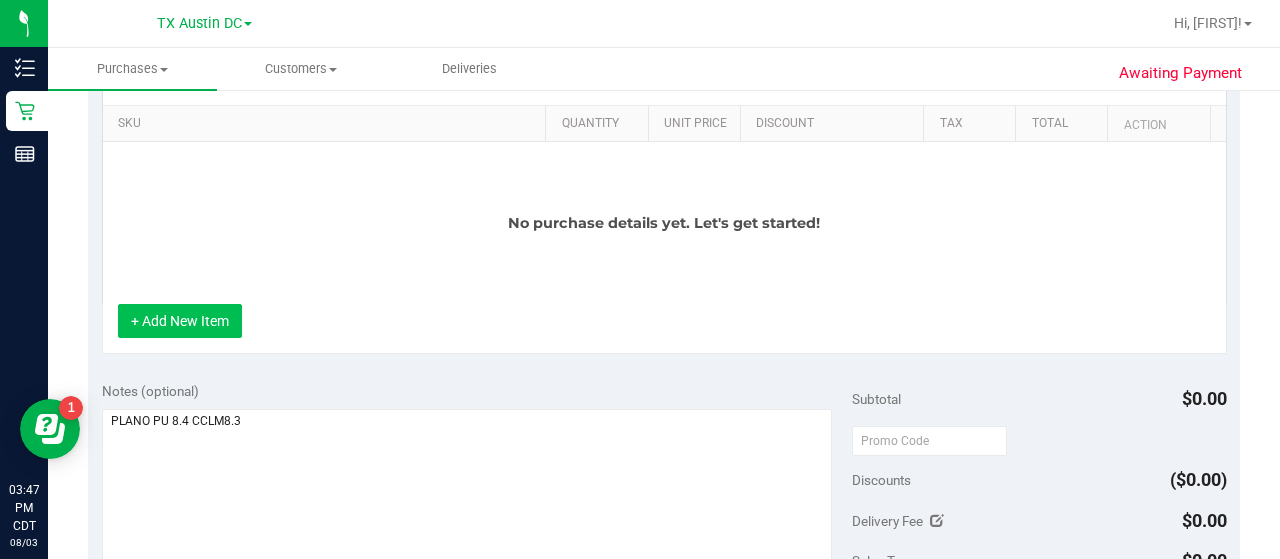 click on "+ Add New Item" at bounding box center (180, 321) 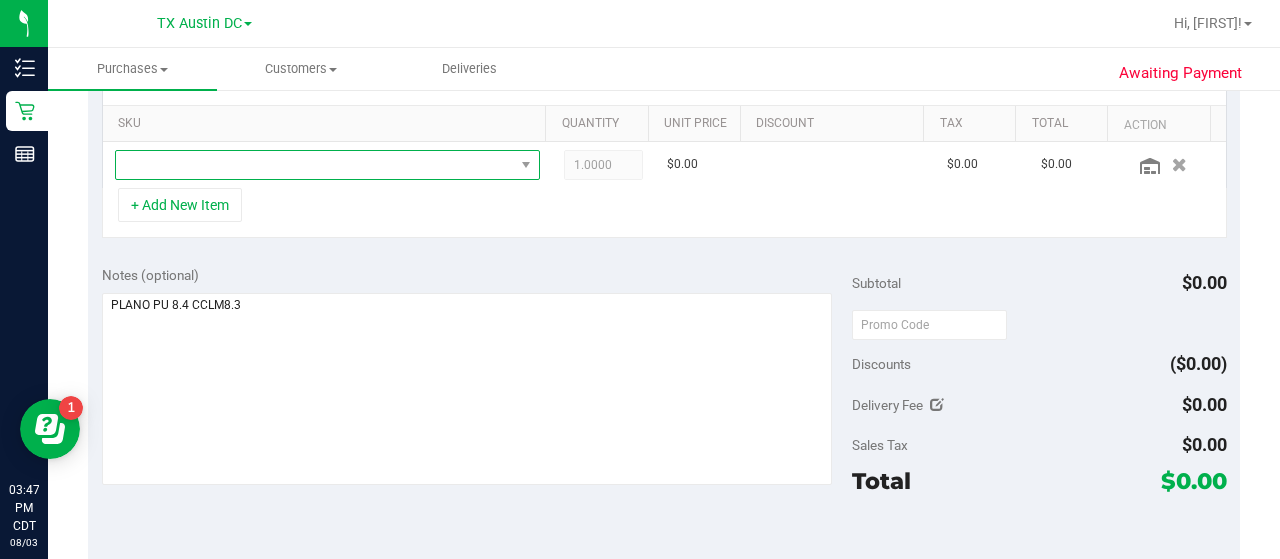 click at bounding box center (315, 165) 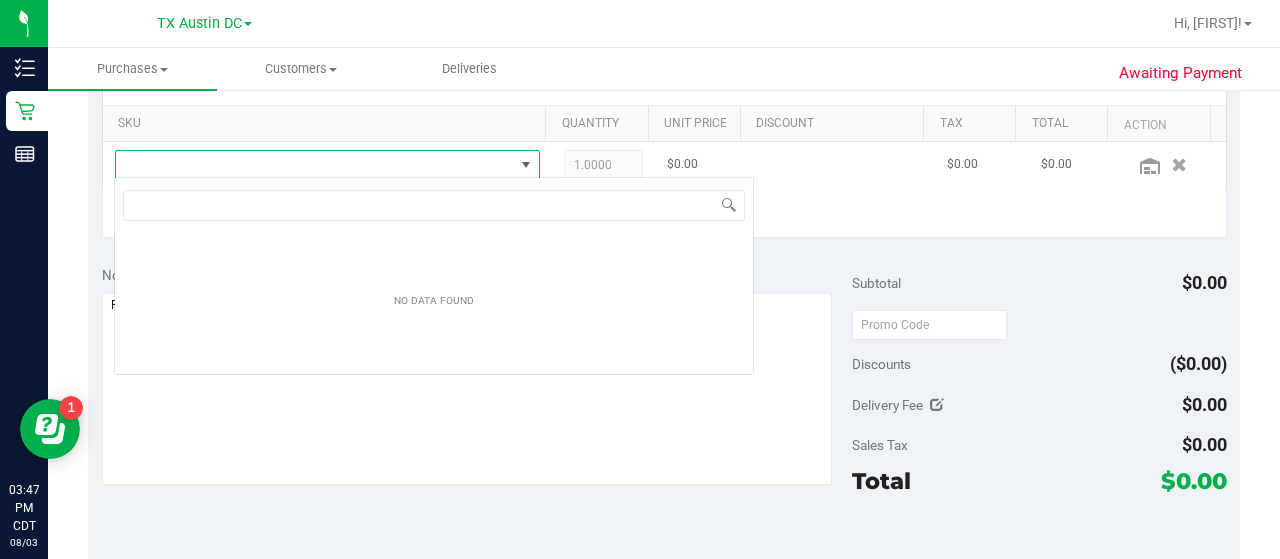 scroll, scrollTop: 99970, scrollLeft: 99586, axis: both 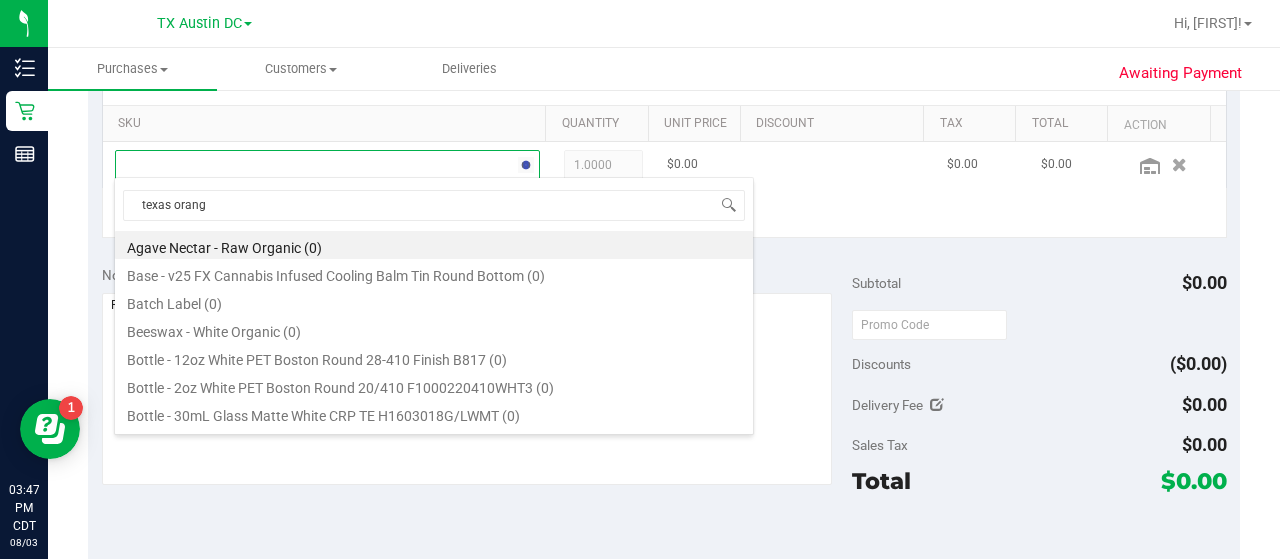 type on "texas orange" 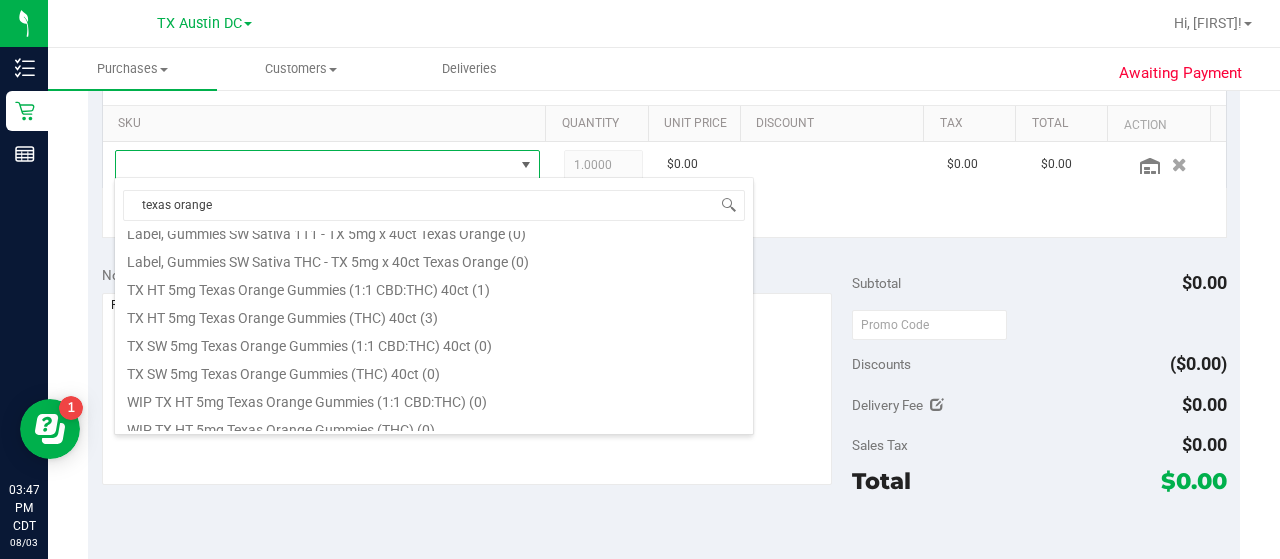 scroll, scrollTop: 285, scrollLeft: 0, axis: vertical 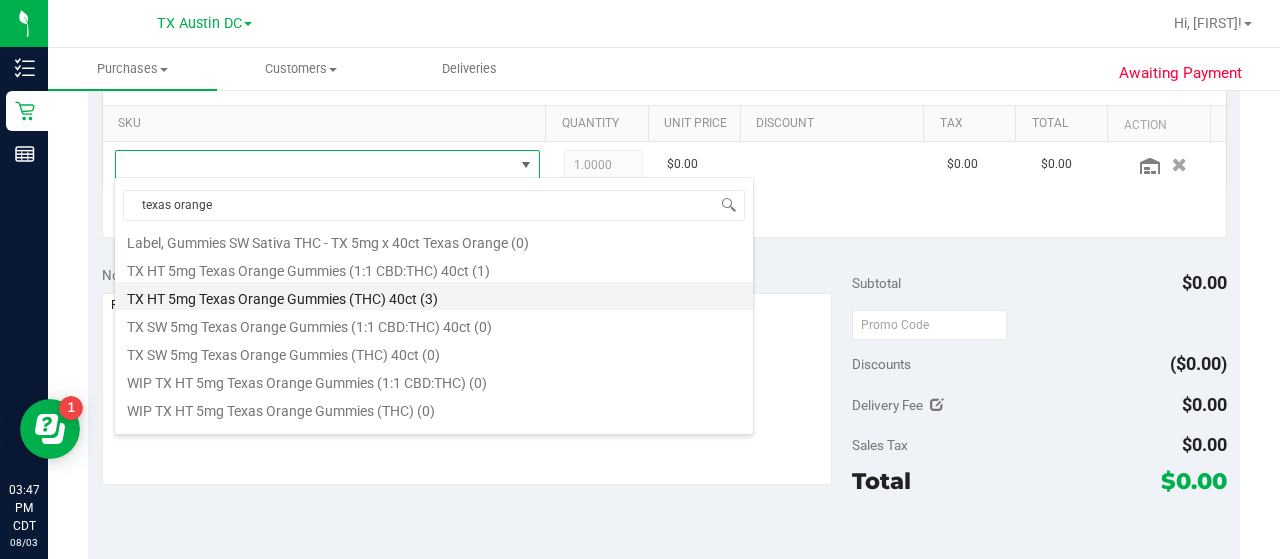 click on "TX HT 5mg Texas Orange Gummies (THC) 40ct (3)" at bounding box center [434, 296] 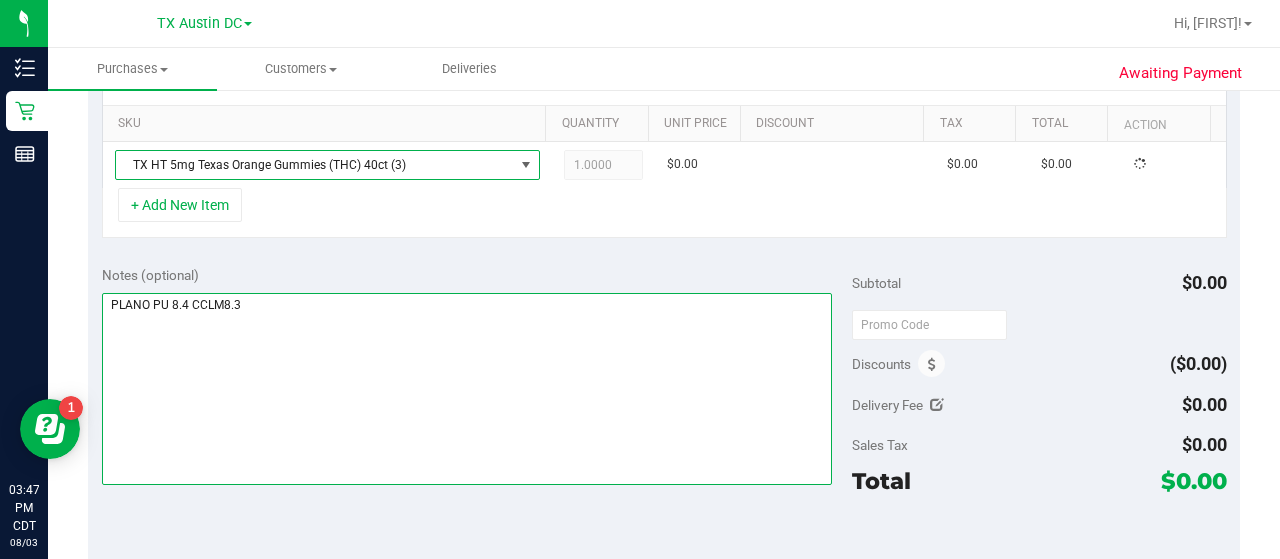 click at bounding box center [467, 389] 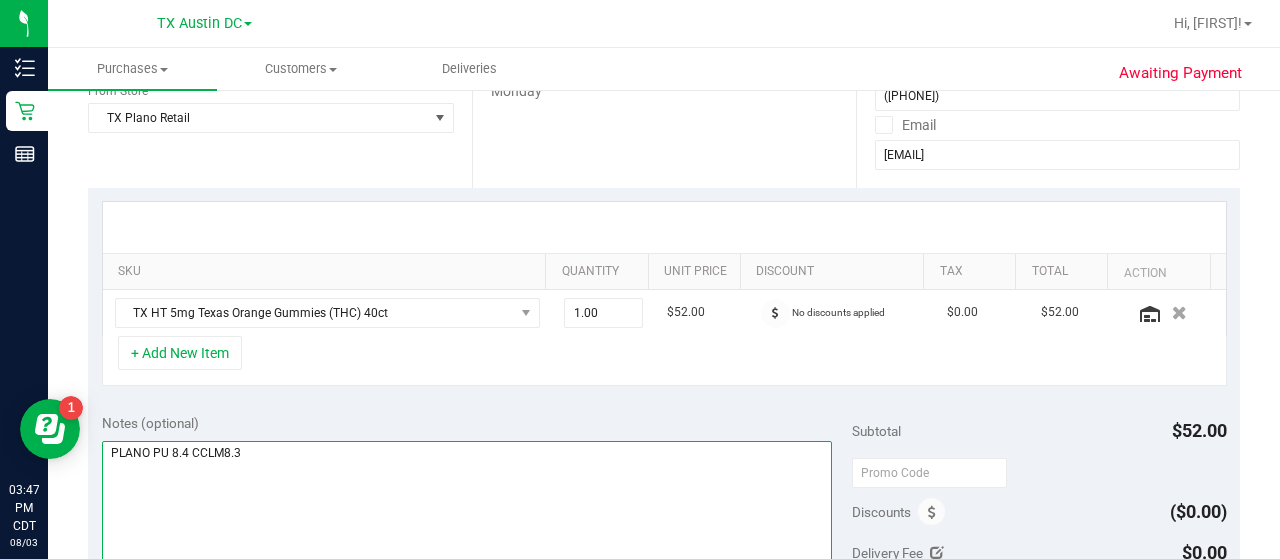 scroll, scrollTop: 344, scrollLeft: 0, axis: vertical 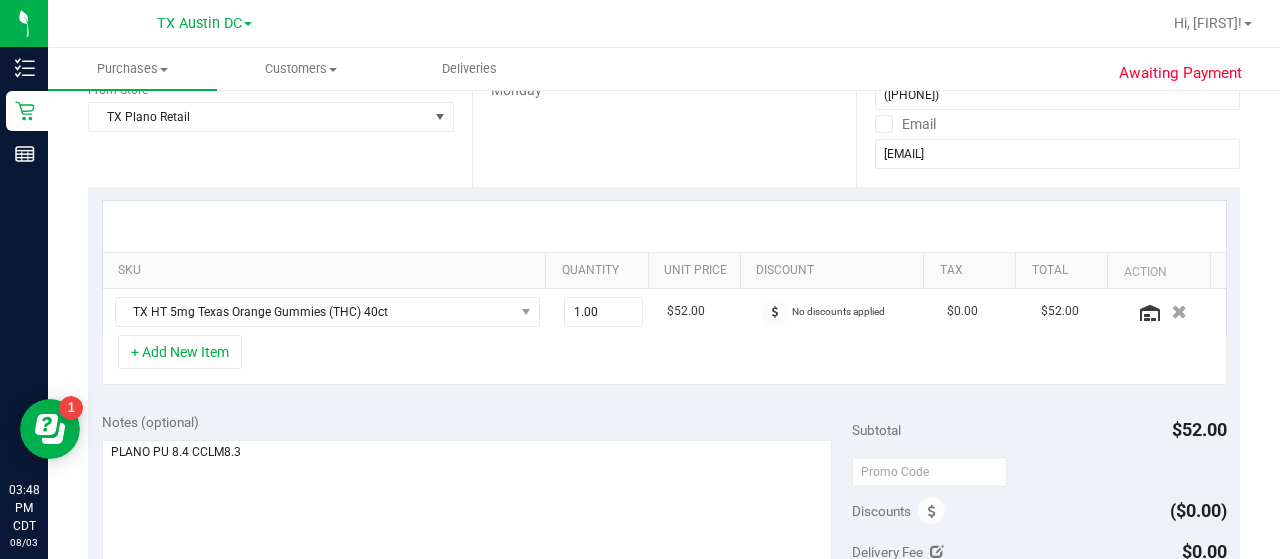 click on "Notes (optional)
Subtotal
$52.00
Discounts
($0.00)
Delivery Fee
$0.00
Sales Tax
$0.00
Total" at bounding box center [664, 579] 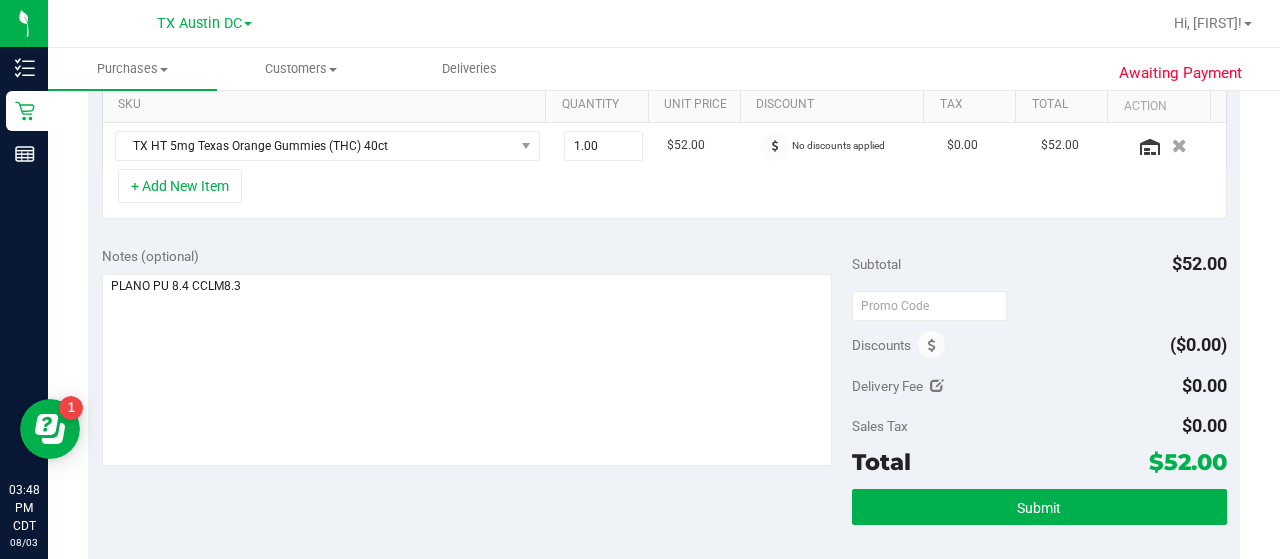 scroll, scrollTop: 536, scrollLeft: 0, axis: vertical 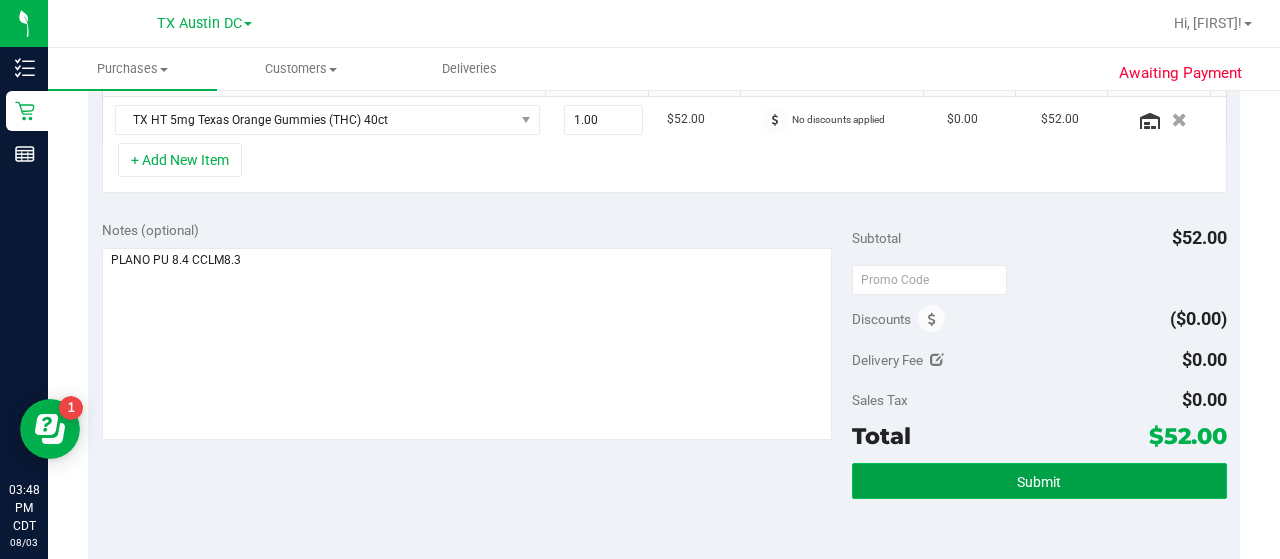 click on "Submit" at bounding box center [1039, 481] 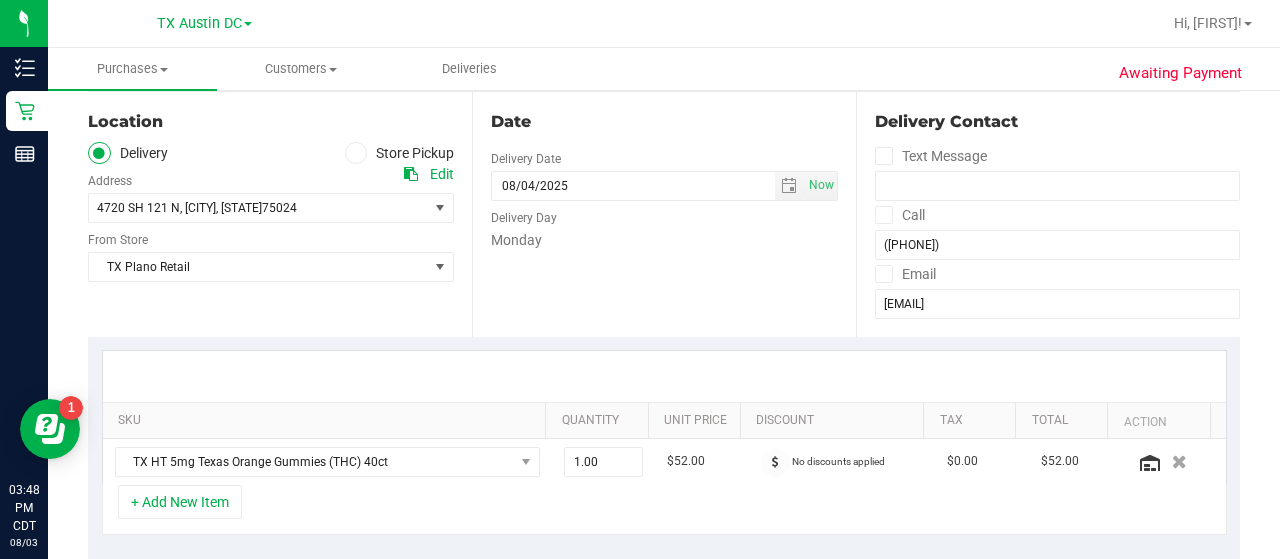scroll, scrollTop: 174, scrollLeft: 0, axis: vertical 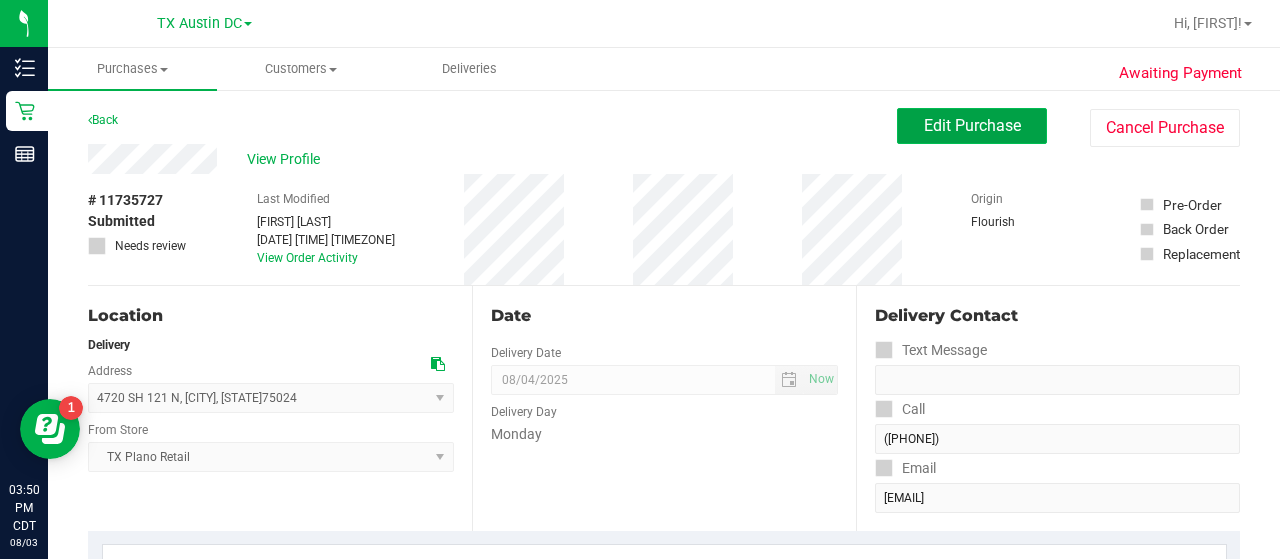 click on "Edit Purchase" at bounding box center (972, 125) 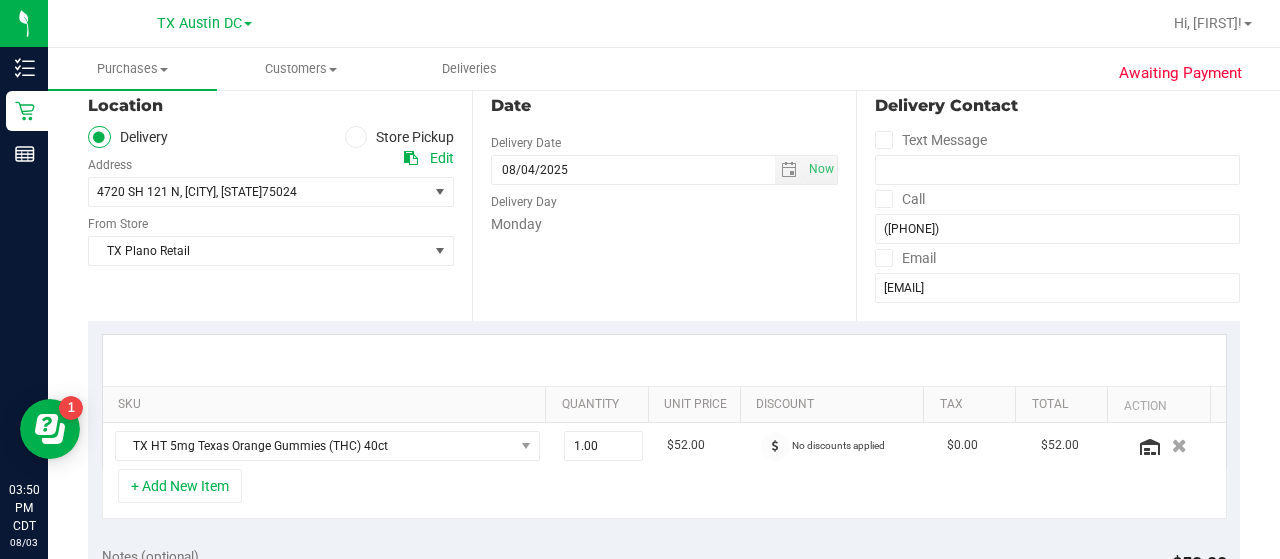 scroll, scrollTop: 0, scrollLeft: 0, axis: both 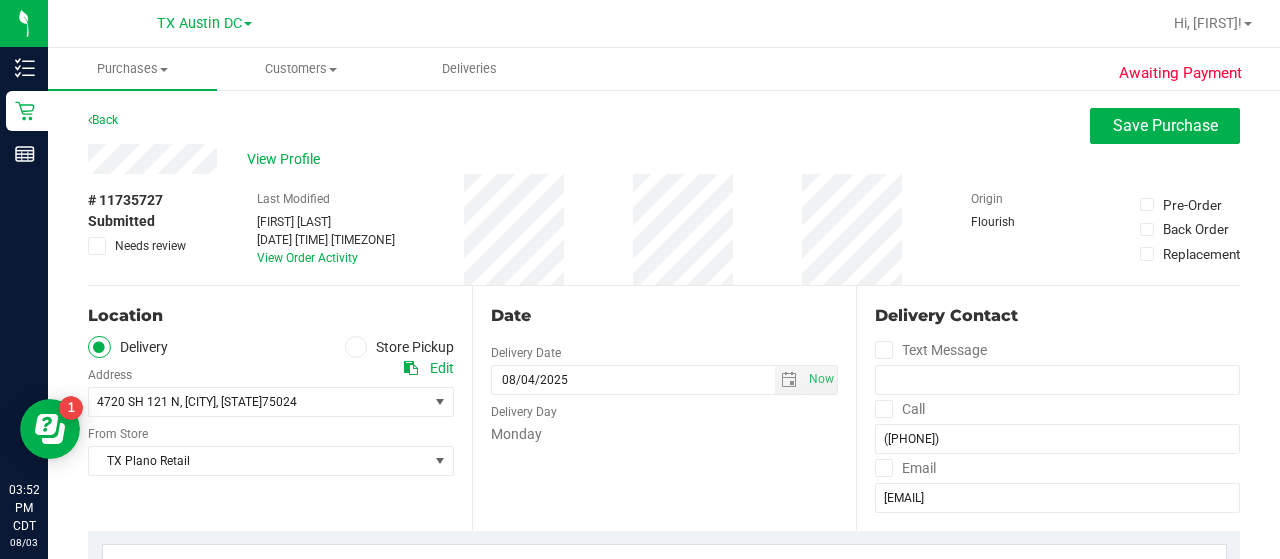 click on "Location" at bounding box center (271, 316) 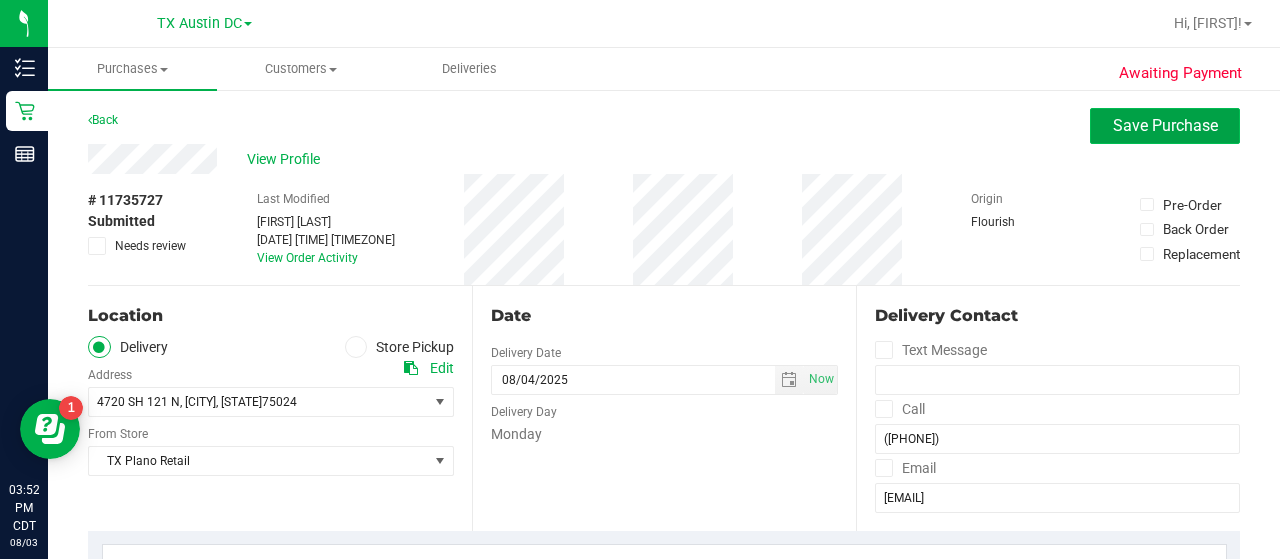 click on "Save Purchase" at bounding box center [1165, 126] 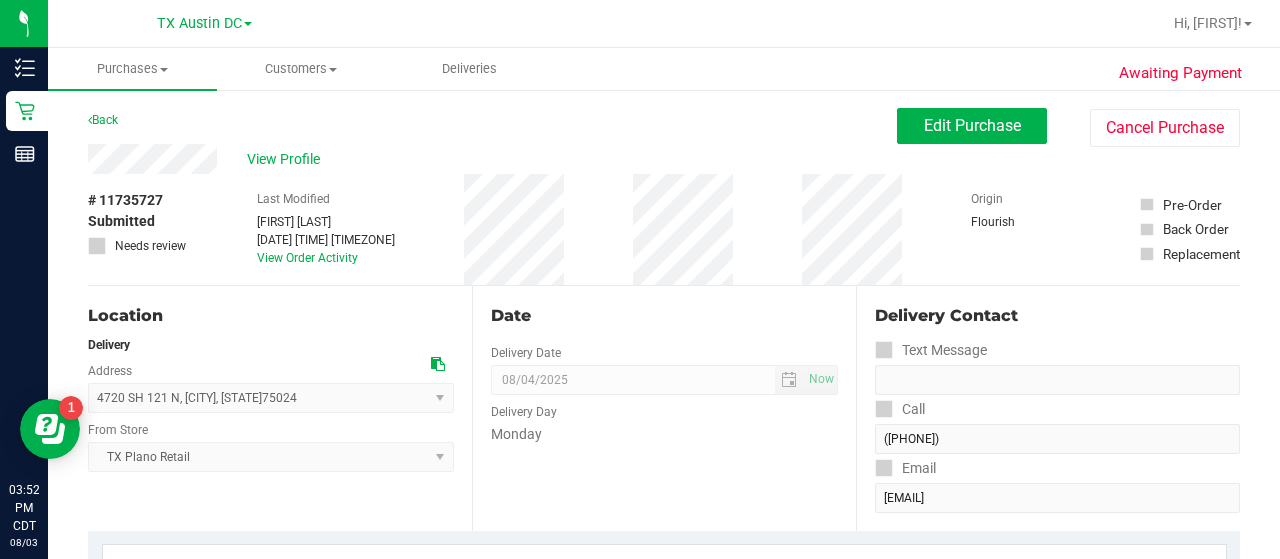 click on "# 11735727
Submitted
Needs review
Last Modified
[FIRST] [LAST]
[DATE] [TIME] [TIMEZONE]
View Order Activity
Origin
Flourish
Pre-Order
Back Order
Replacement" at bounding box center [664, 229] 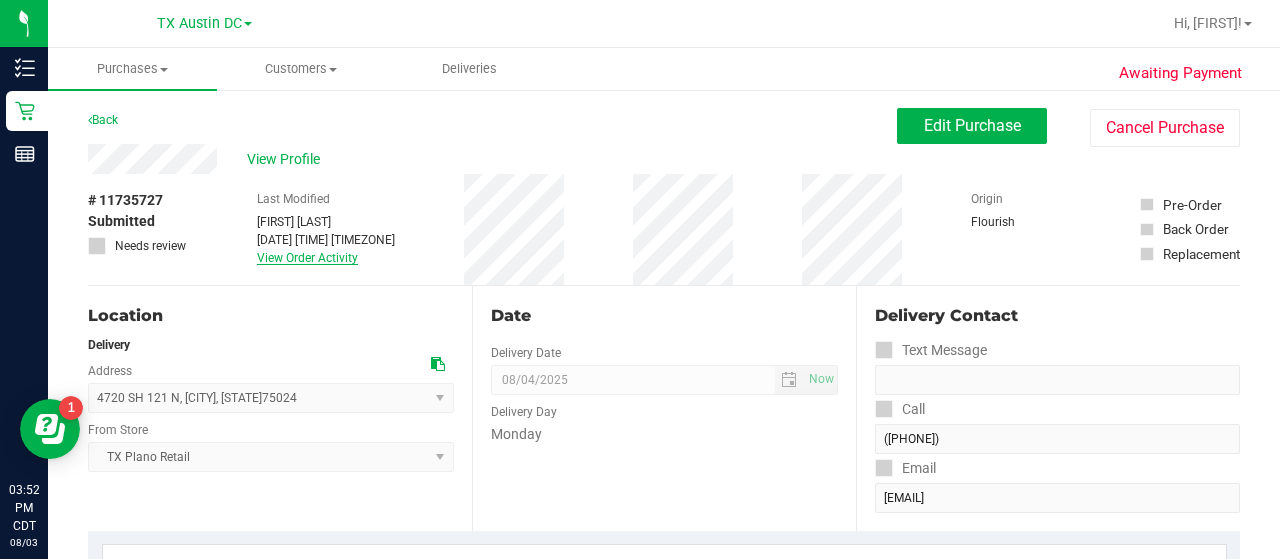 click on "View Order Activity" at bounding box center (307, 258) 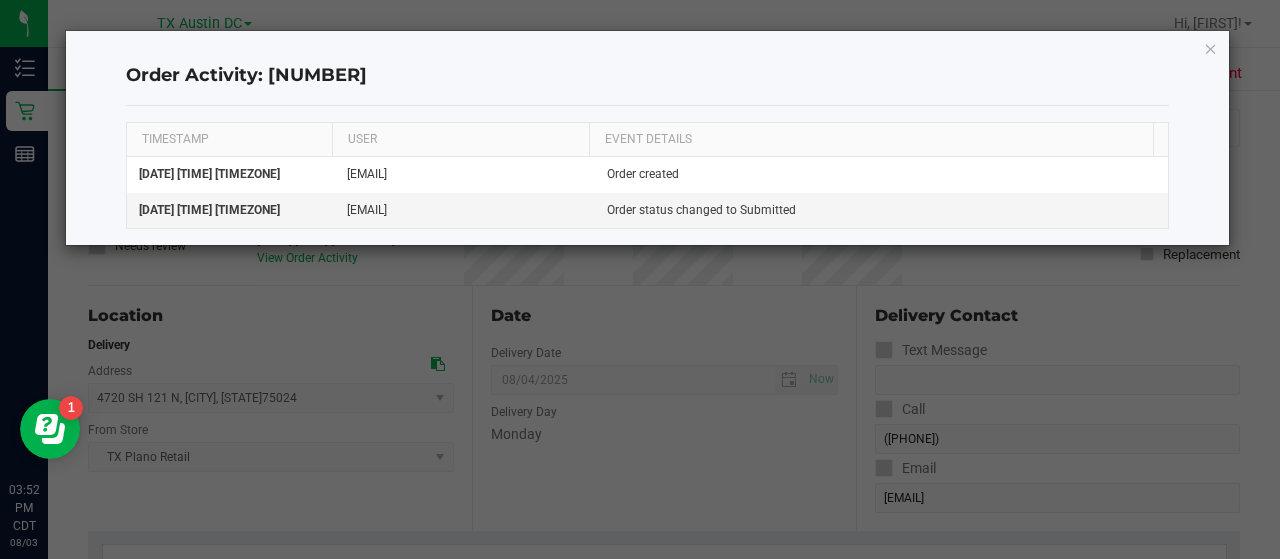 click 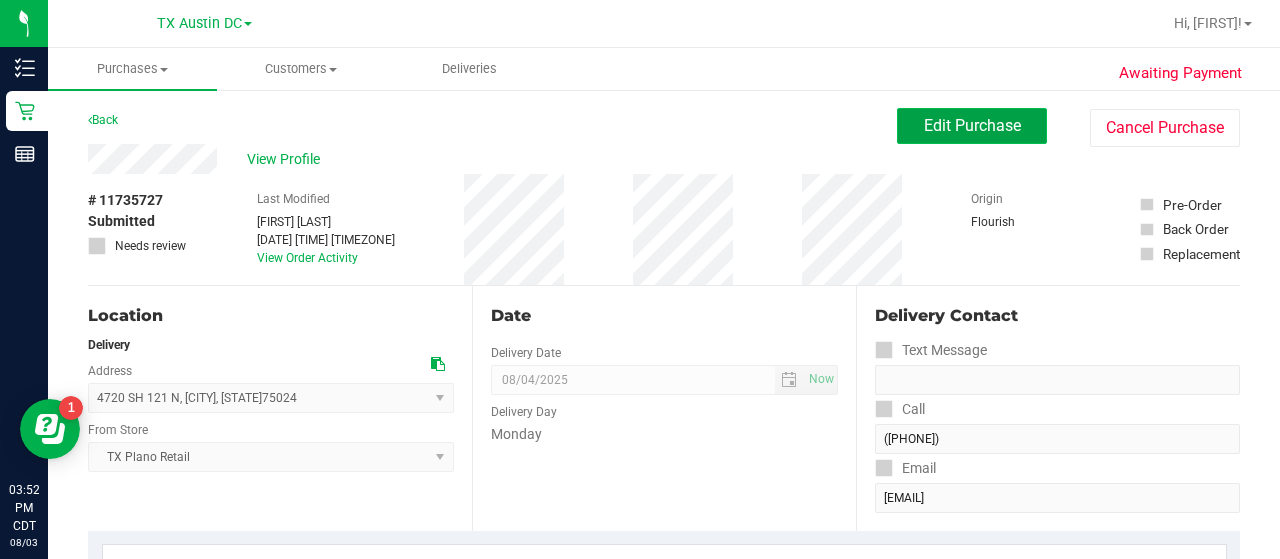 click on "Edit Purchase" at bounding box center (972, 125) 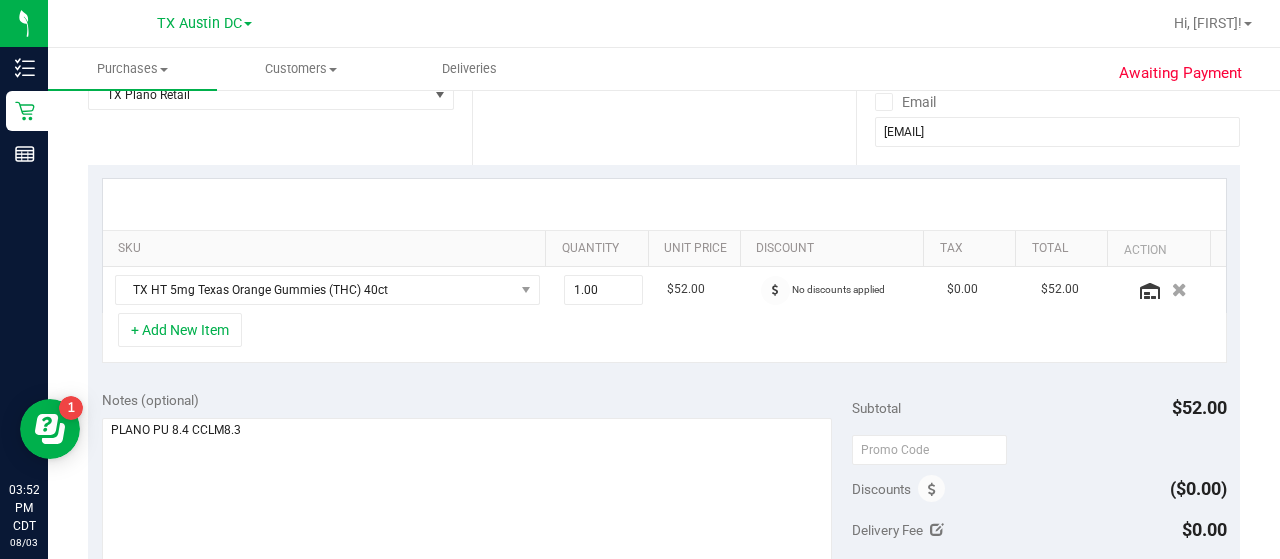 scroll, scrollTop: 388, scrollLeft: 0, axis: vertical 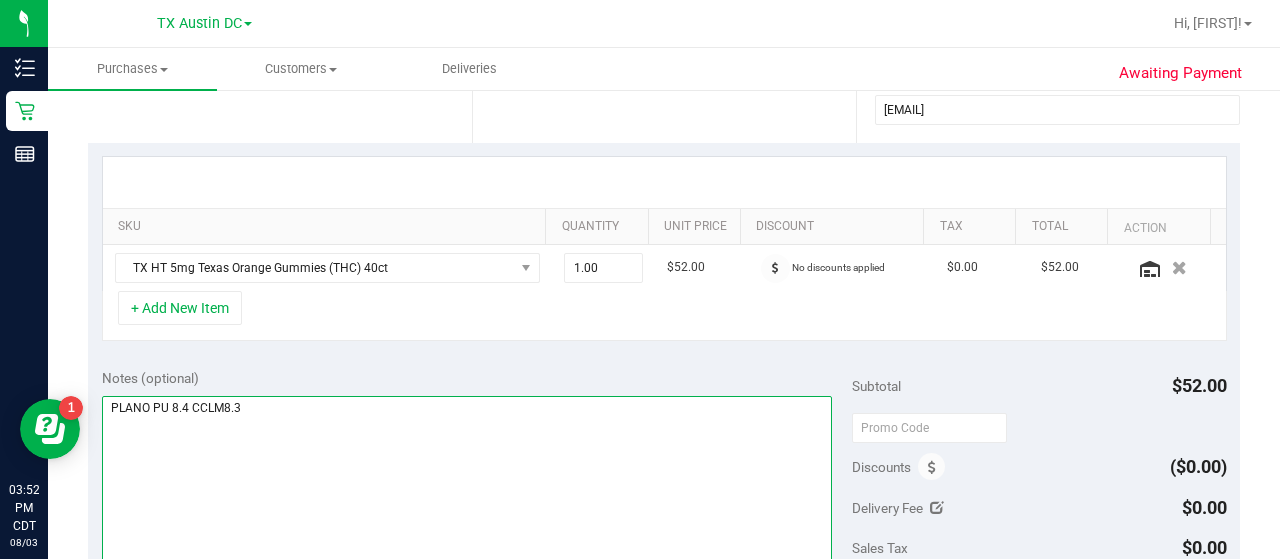 click at bounding box center [467, 492] 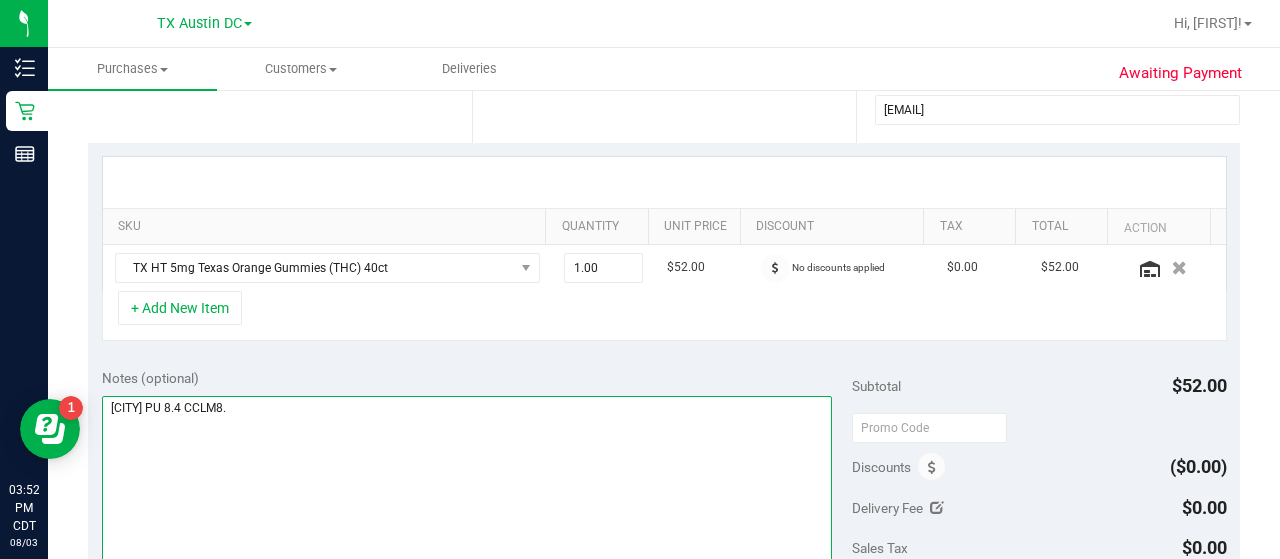type on "PLANO PU 8.4 CCLM8.3" 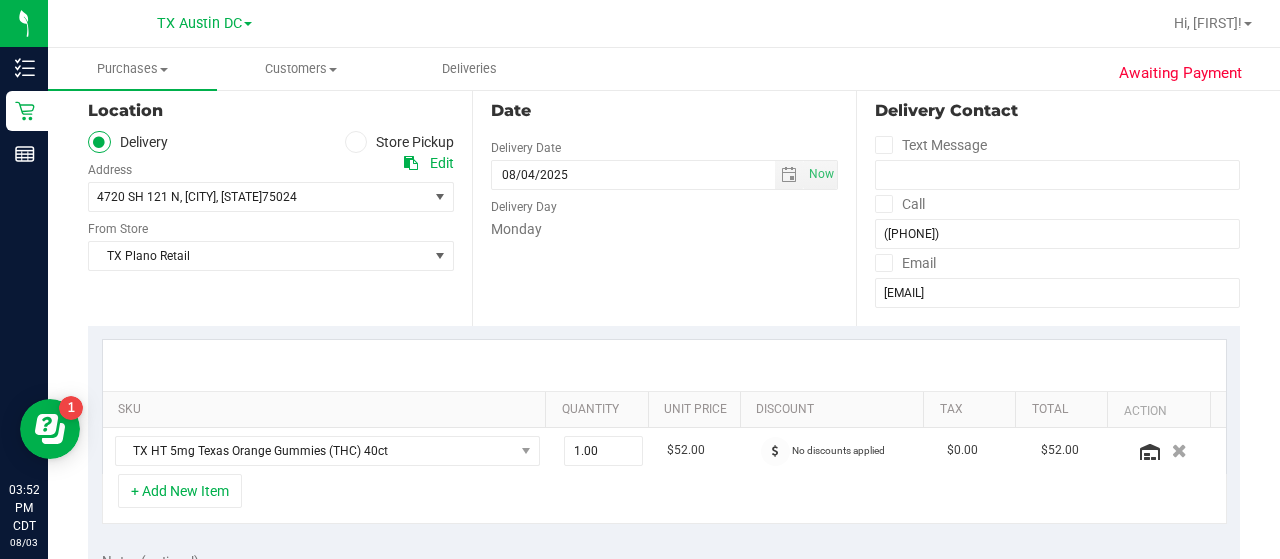 scroll, scrollTop: 0, scrollLeft: 0, axis: both 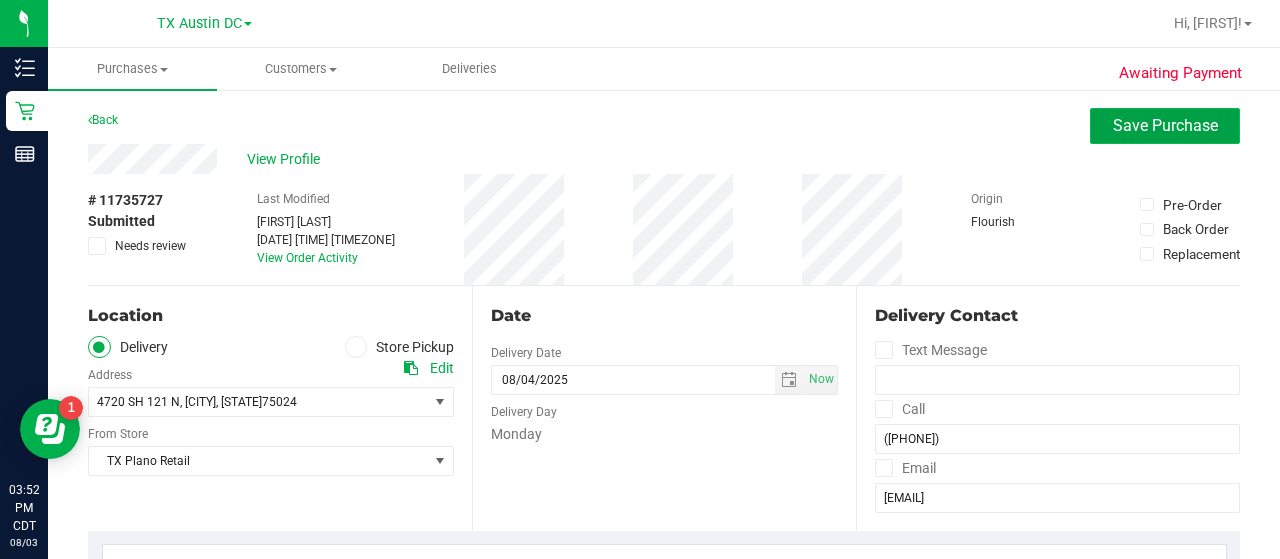 click on "Save Purchase" at bounding box center (1165, 126) 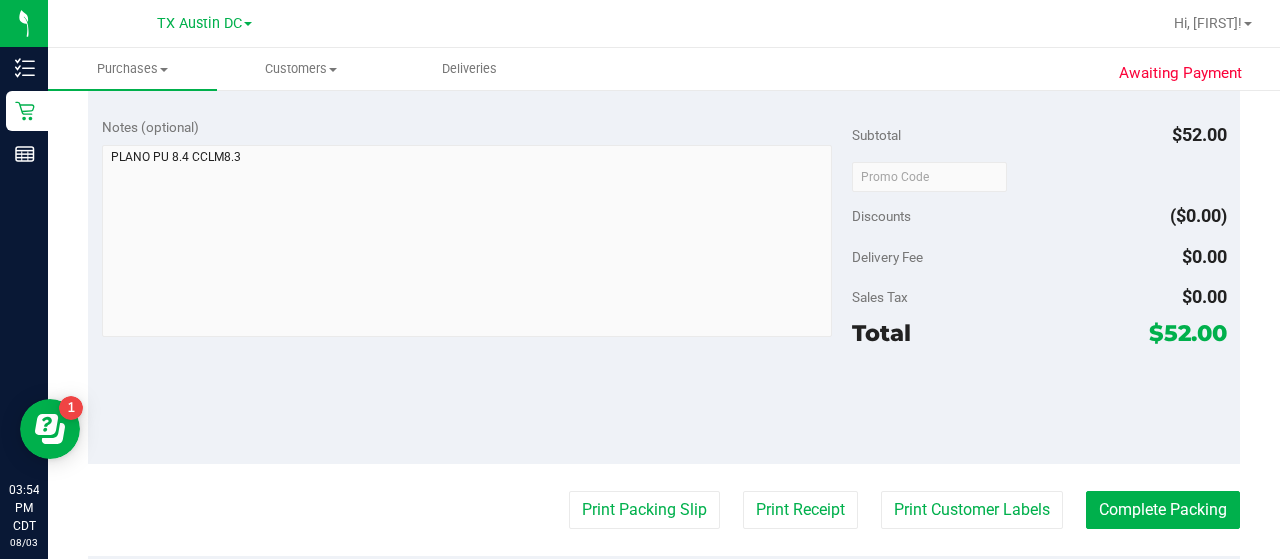 scroll, scrollTop: 0, scrollLeft: 0, axis: both 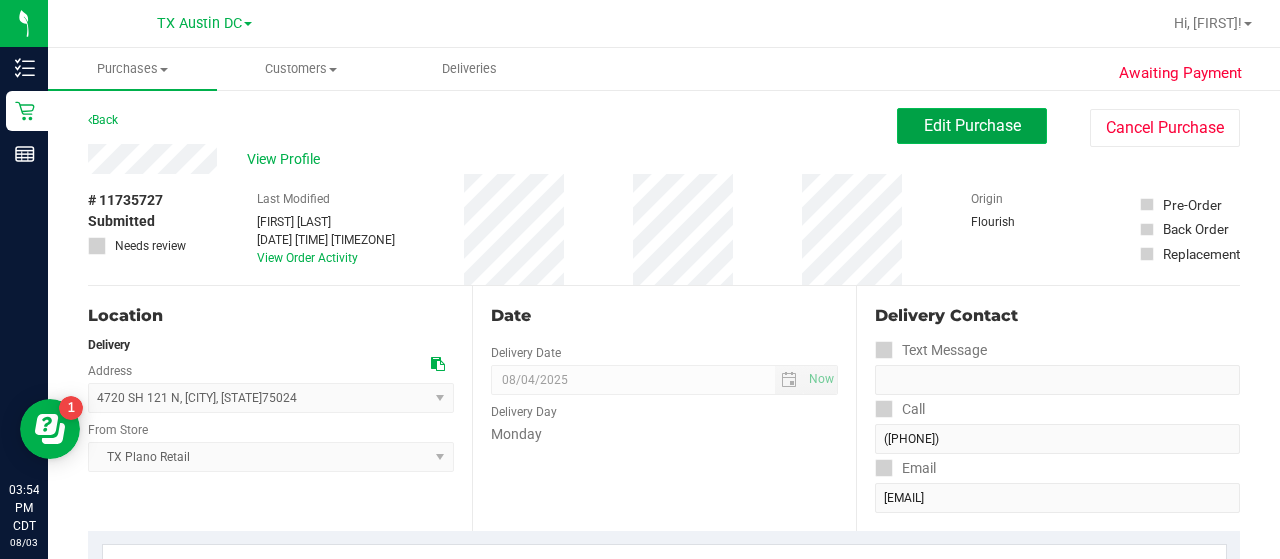 click on "Edit Purchase" at bounding box center (972, 125) 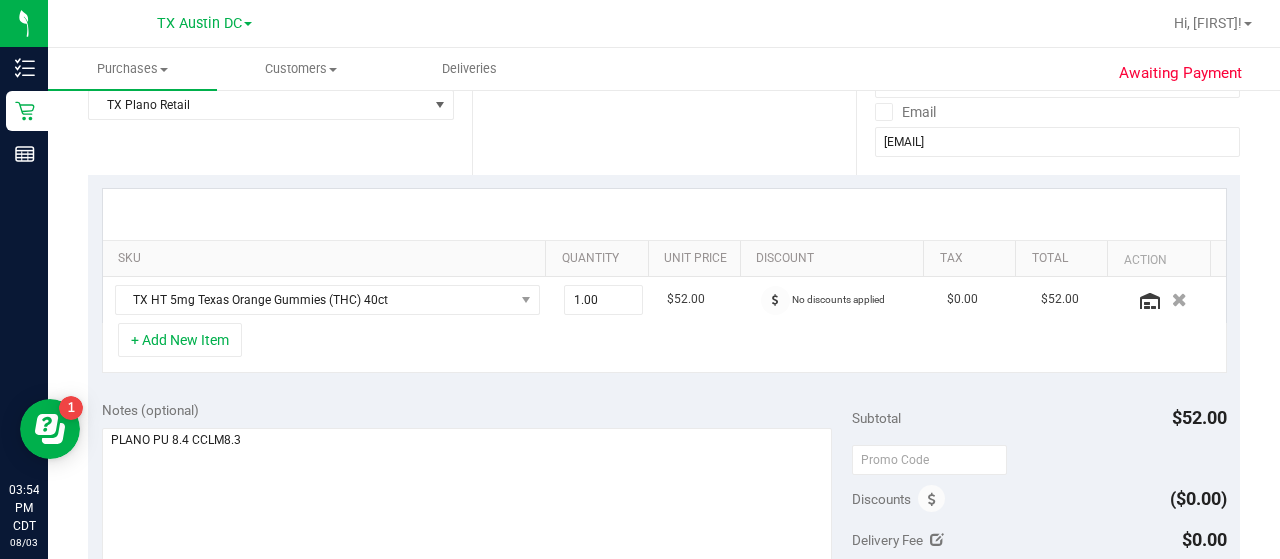 scroll, scrollTop: 369, scrollLeft: 0, axis: vertical 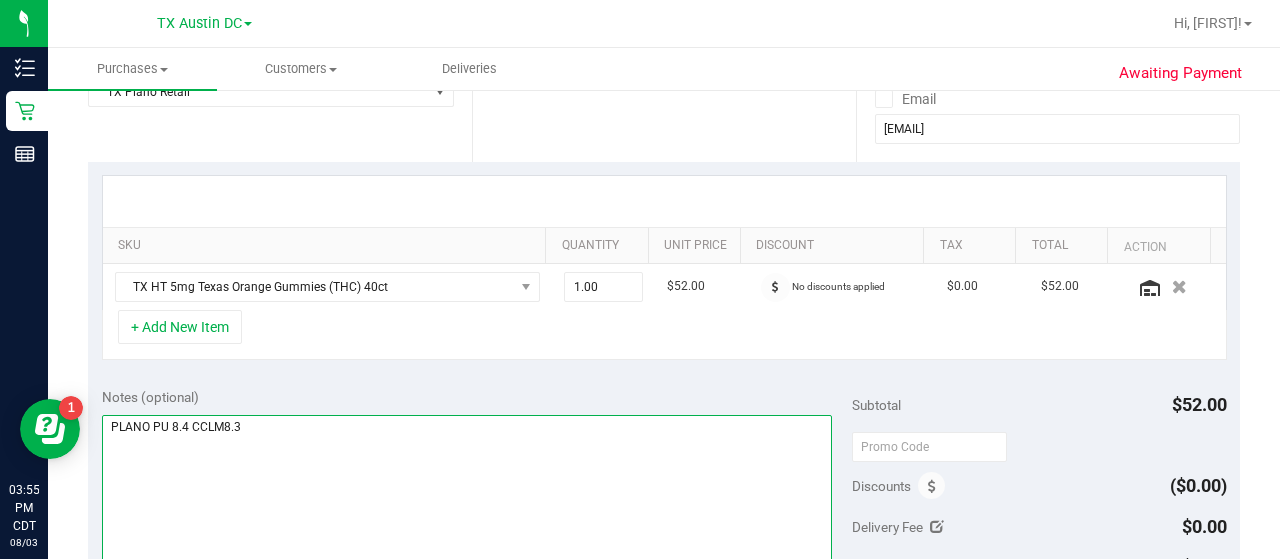 click at bounding box center (467, 511) 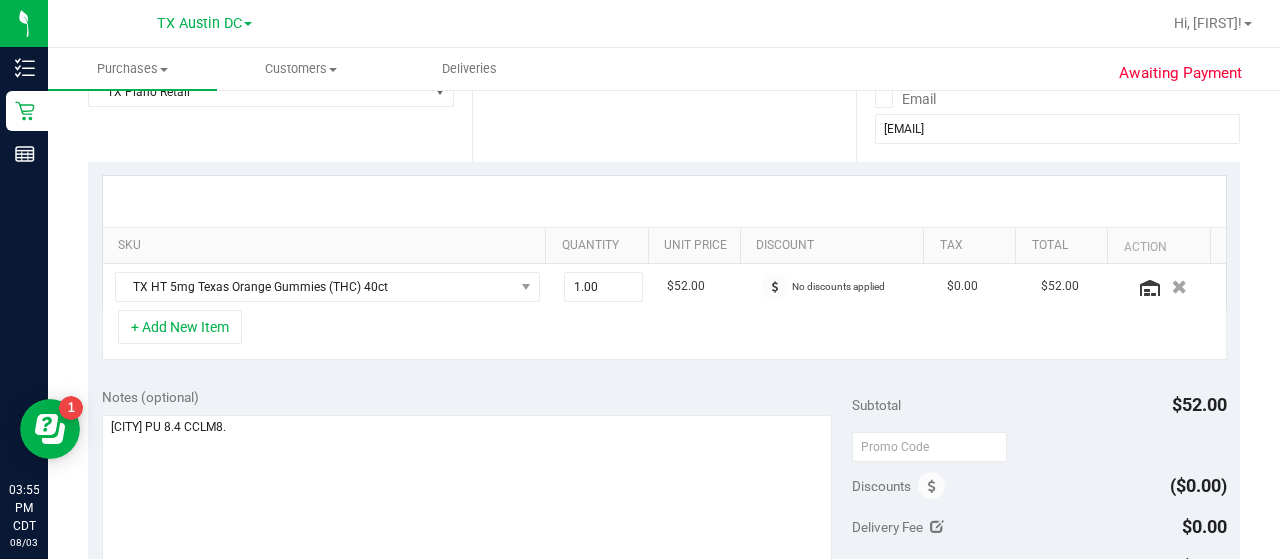 click on "Notes (optional)" at bounding box center (477, 397) 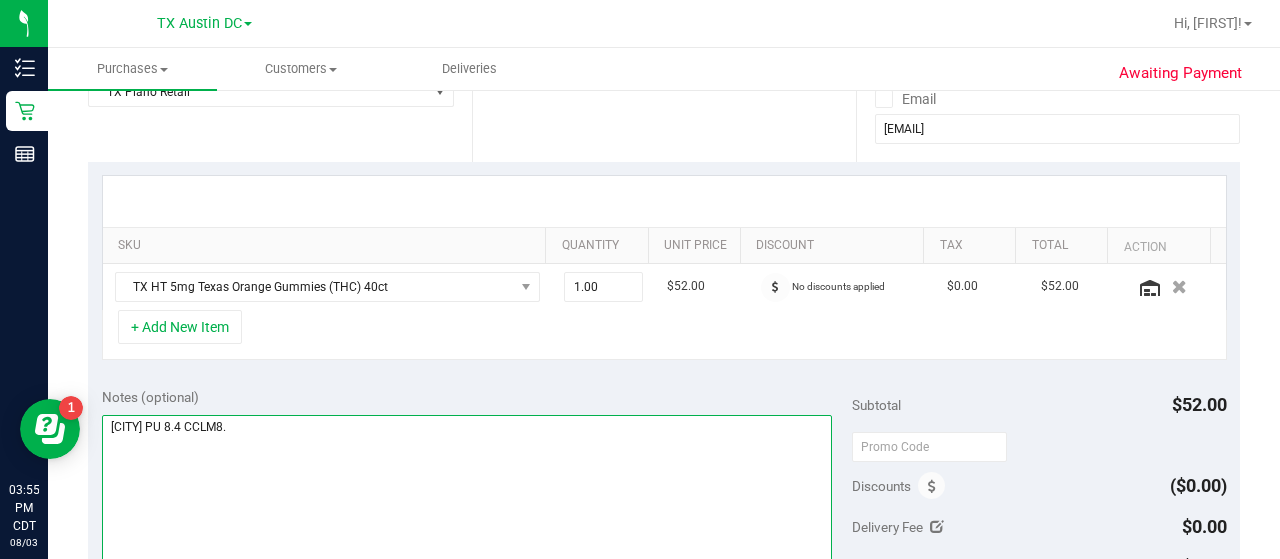 click at bounding box center (467, 511) 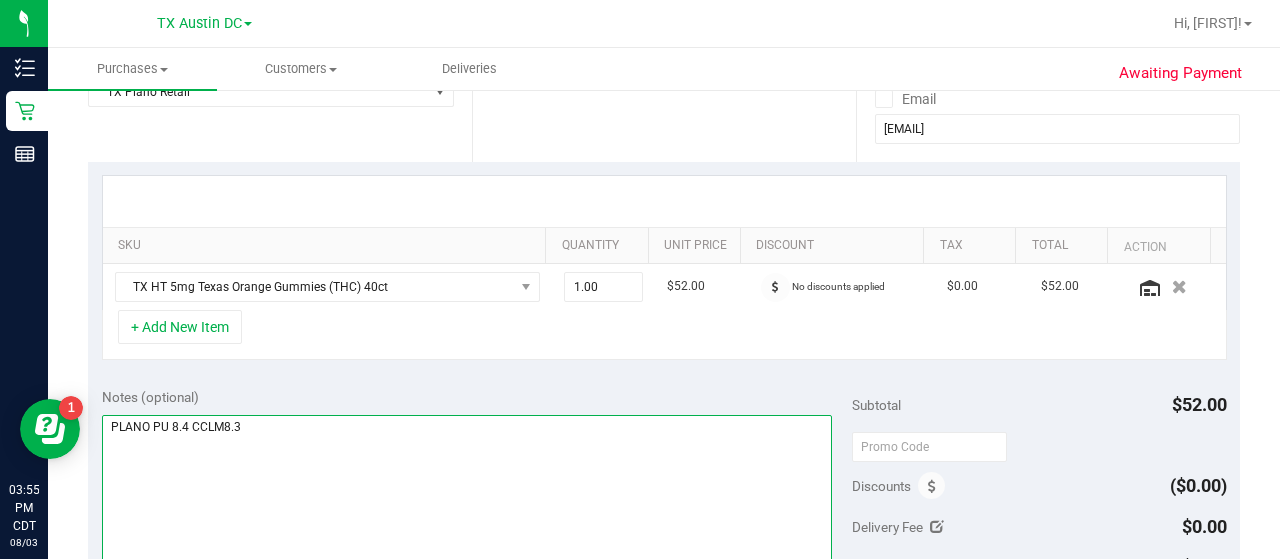 scroll, scrollTop: 0, scrollLeft: 0, axis: both 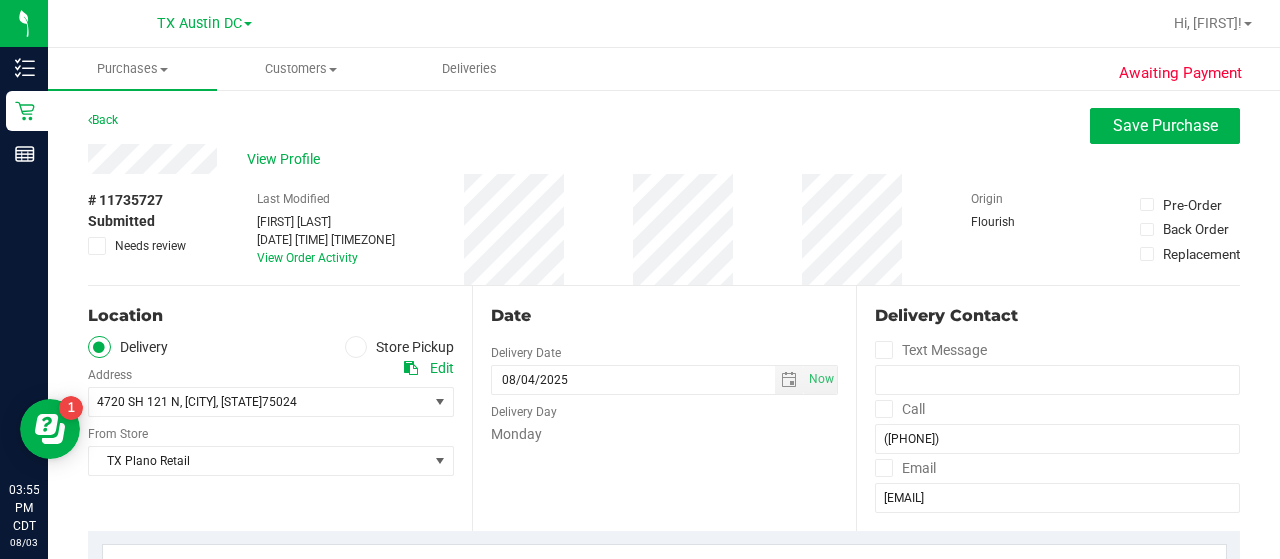 type on "PLANO PU 8.4 CCLM8.3" 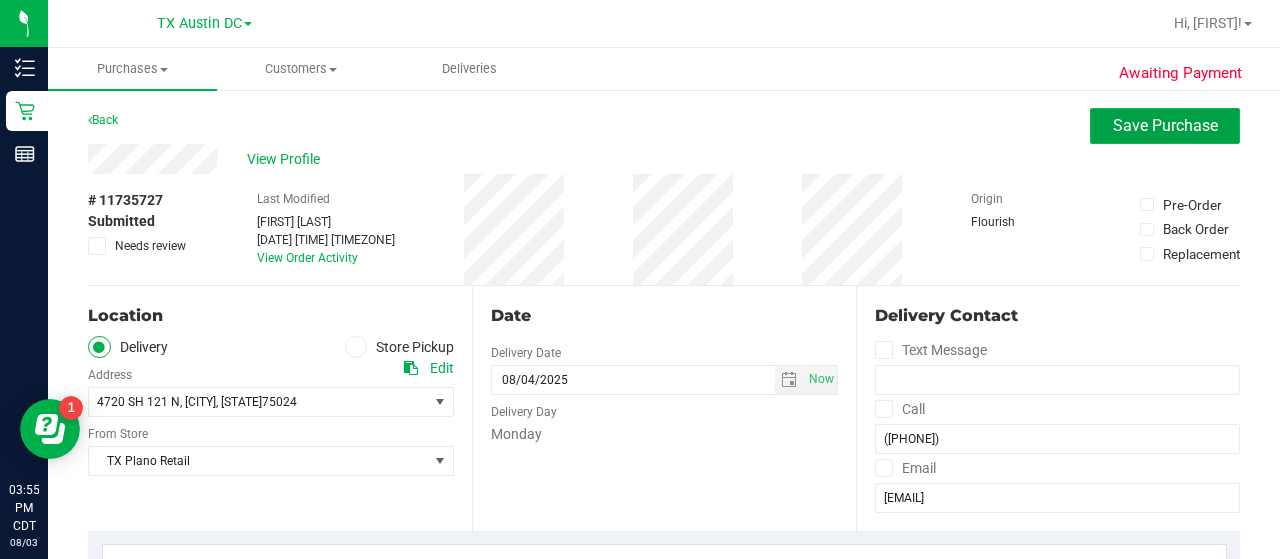 click on "Save Purchase" at bounding box center (1165, 125) 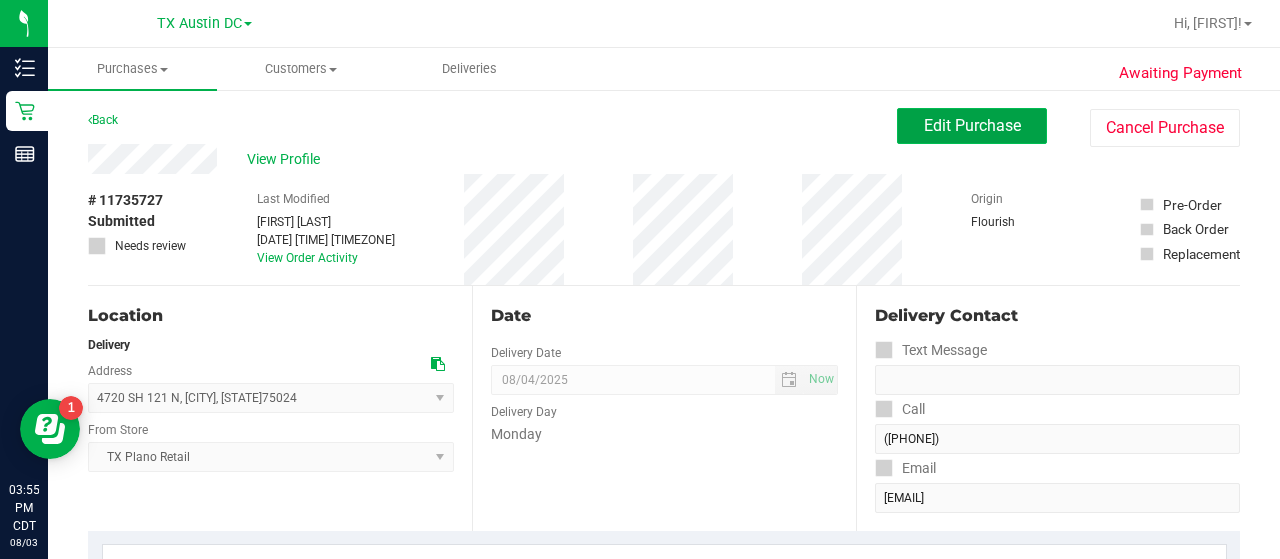 click on "Edit Purchase" at bounding box center [972, 125] 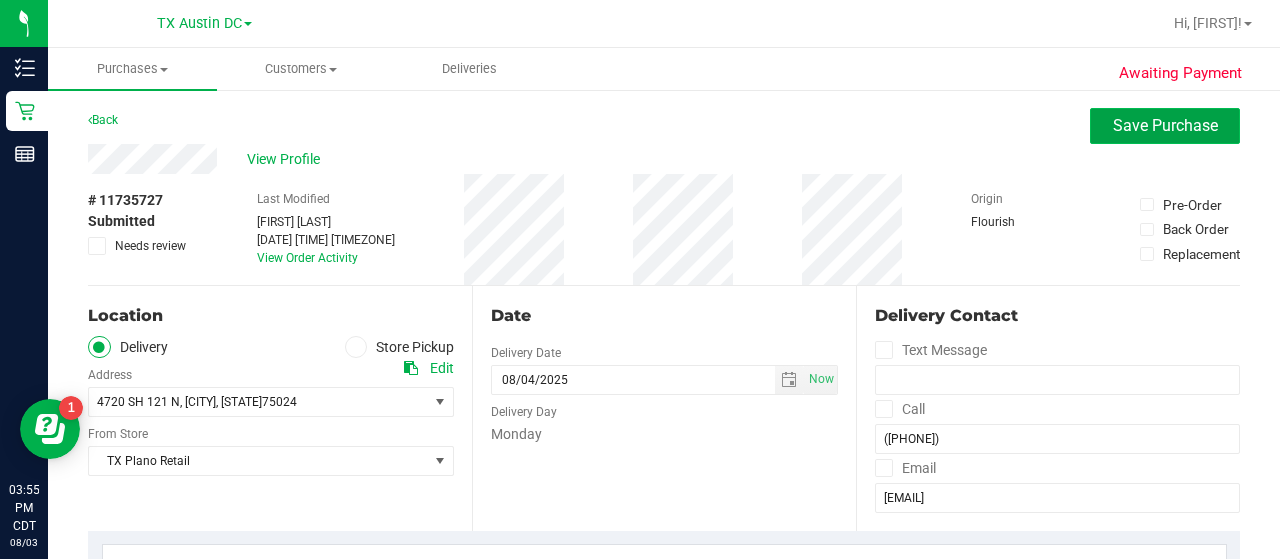 click on "Save Purchase" at bounding box center (1165, 125) 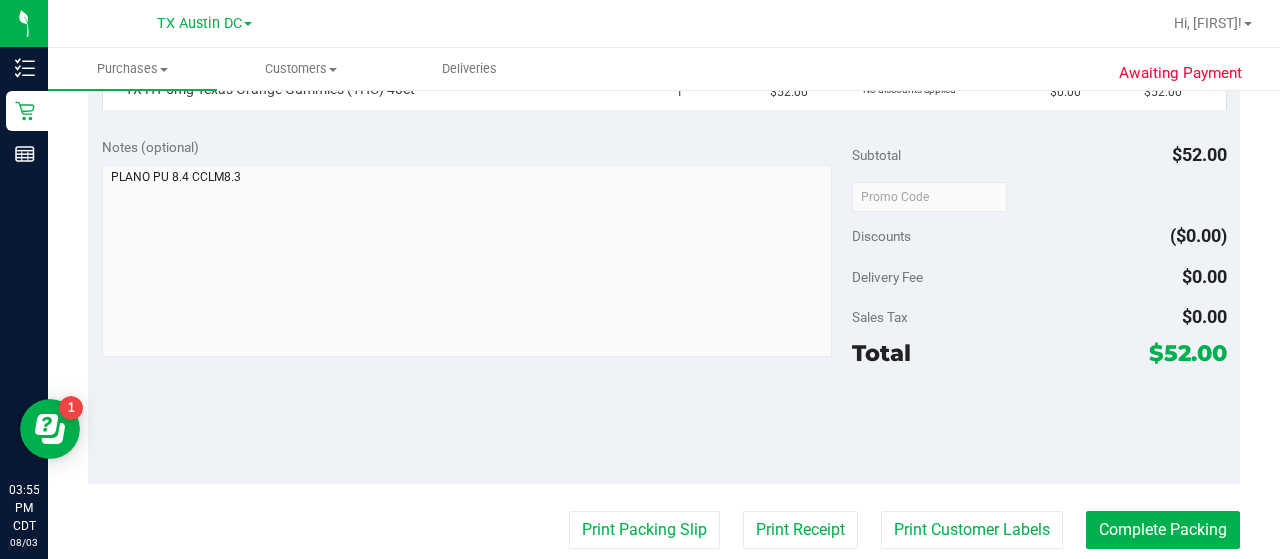 scroll, scrollTop: 0, scrollLeft: 0, axis: both 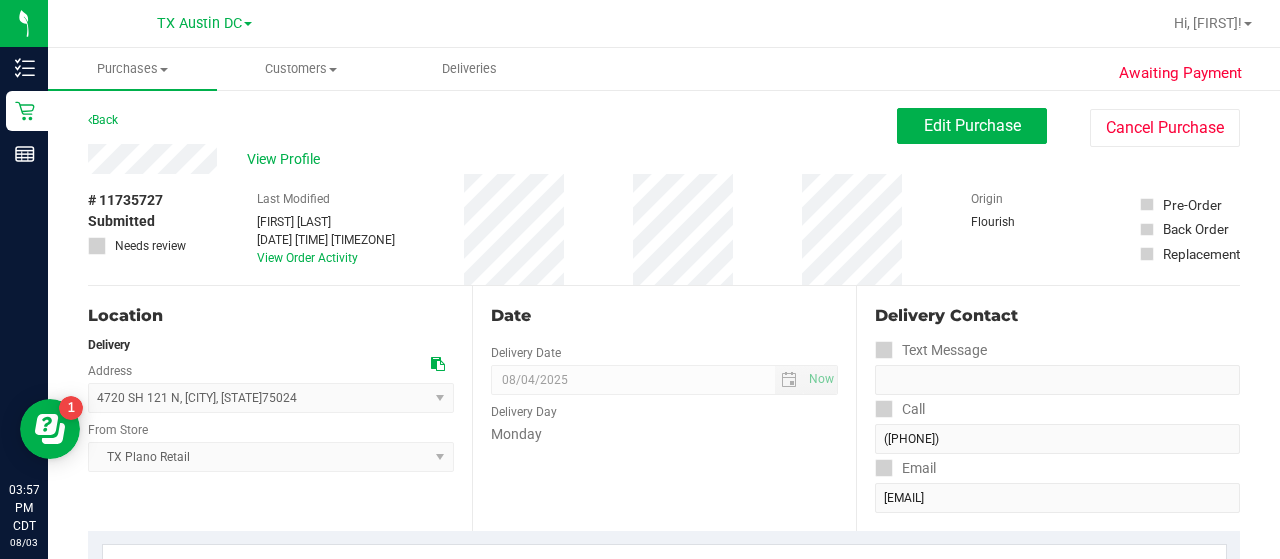click on "# 11735727
Submitted
Needs review" at bounding box center (138, 229) 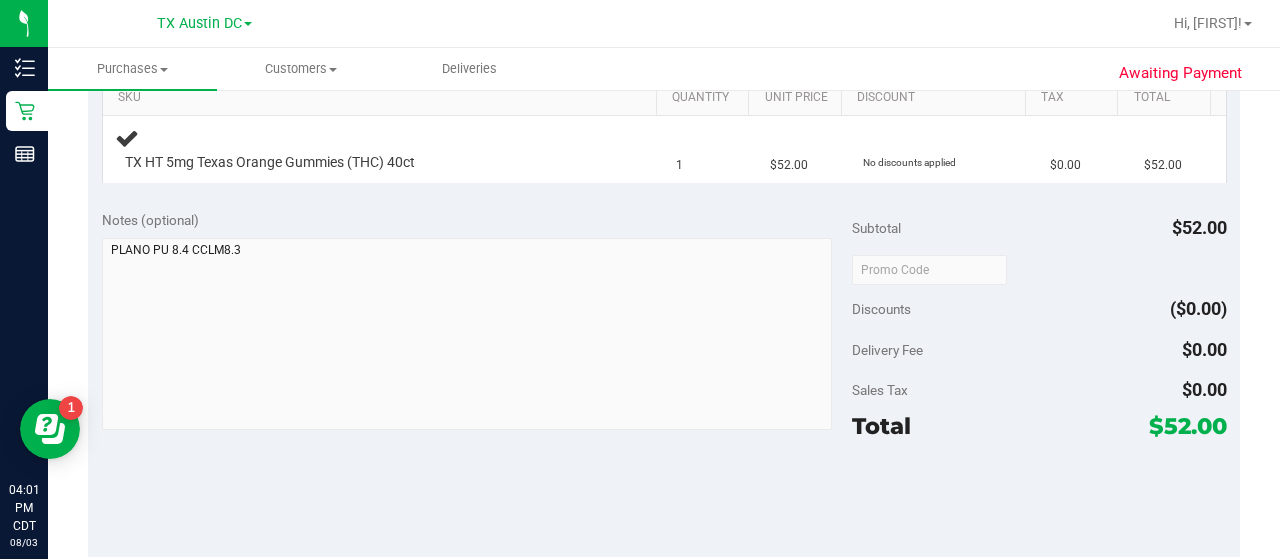 scroll, scrollTop: 0, scrollLeft: 0, axis: both 